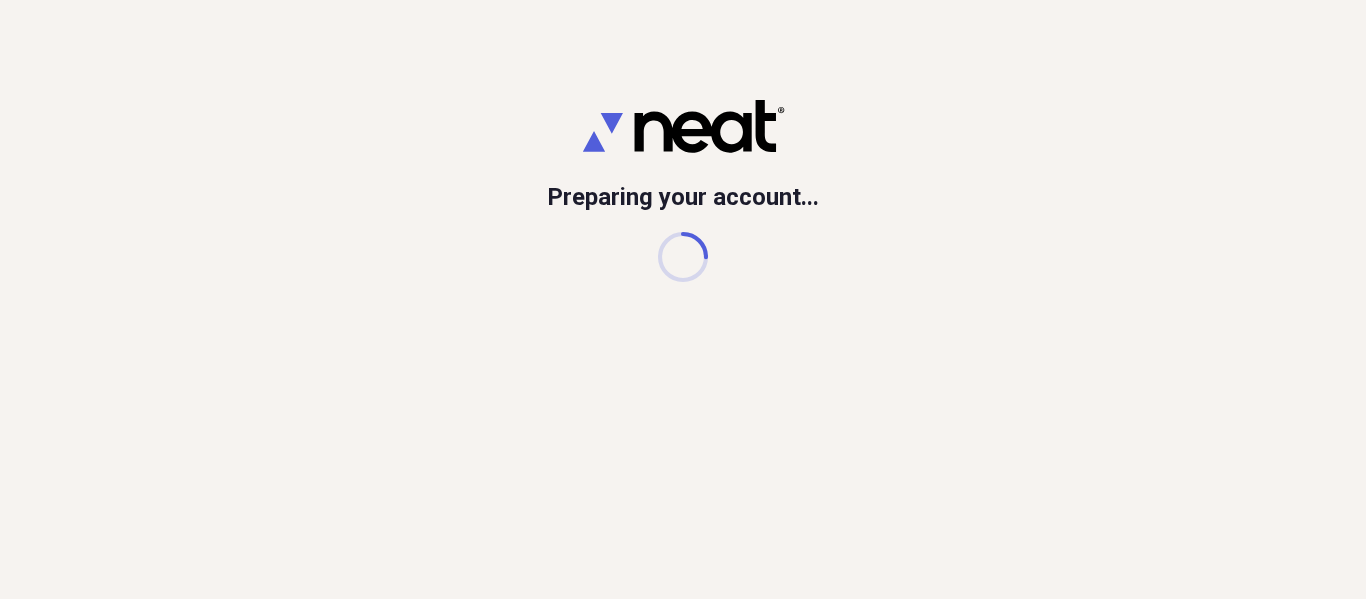 scroll, scrollTop: 0, scrollLeft: 0, axis: both 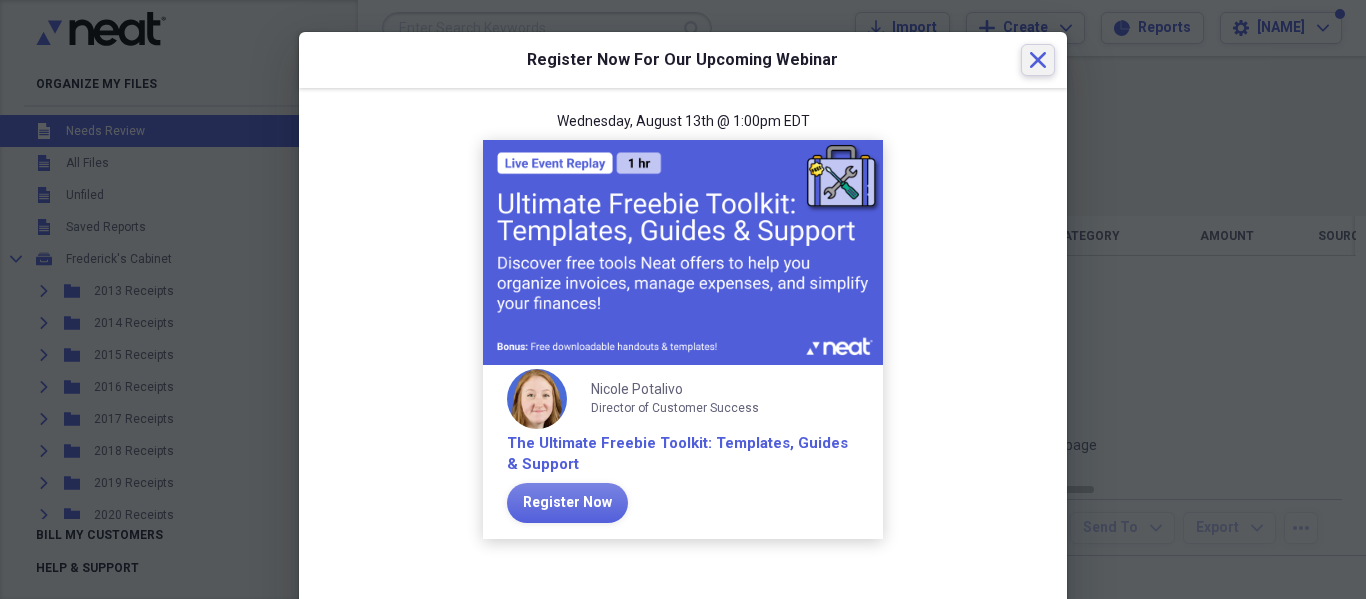click 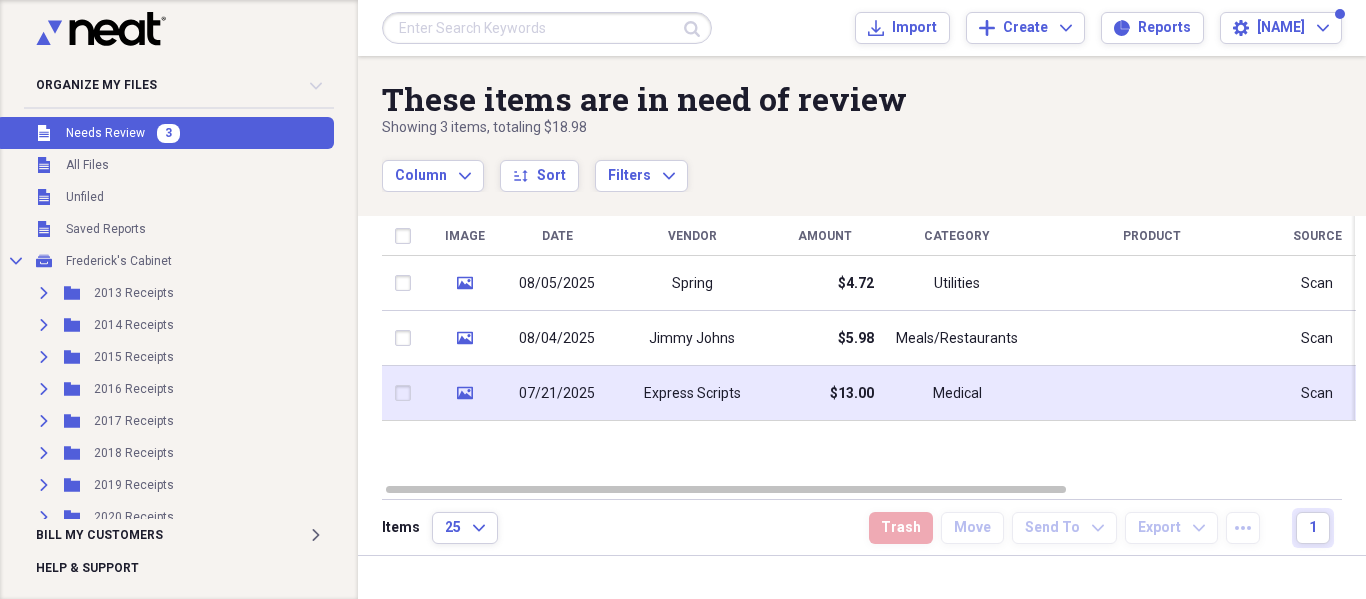 click on "Medical" at bounding box center (957, 393) 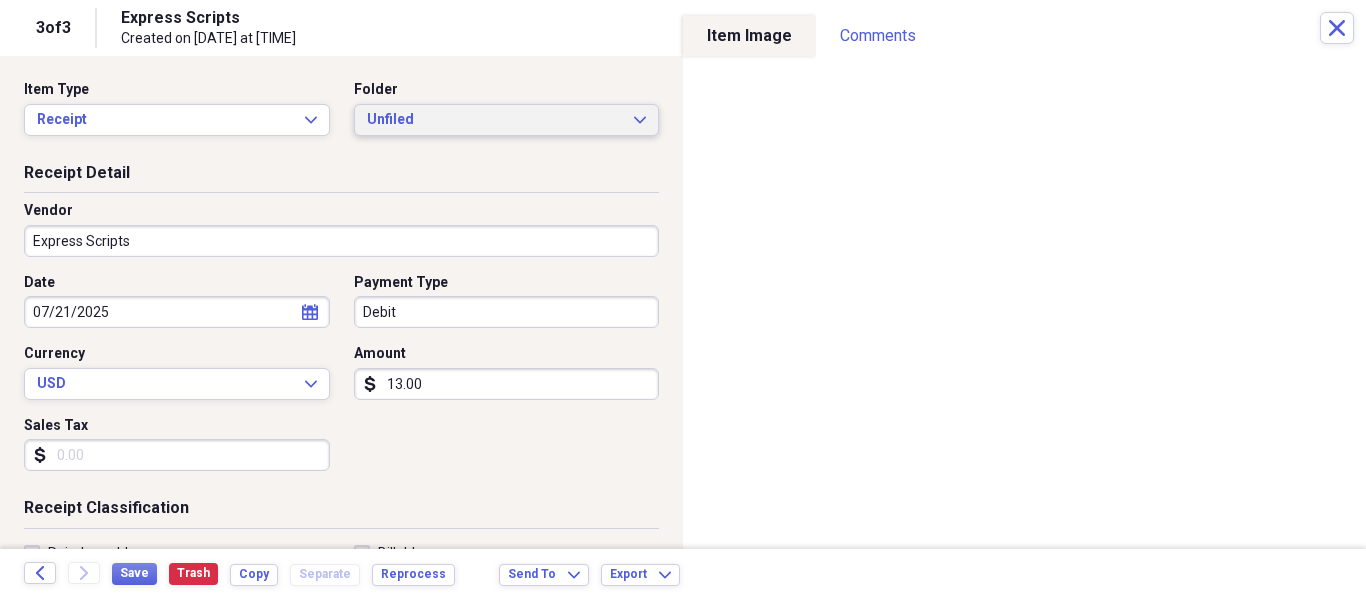 click on "Unfiled Expand" at bounding box center (507, 120) 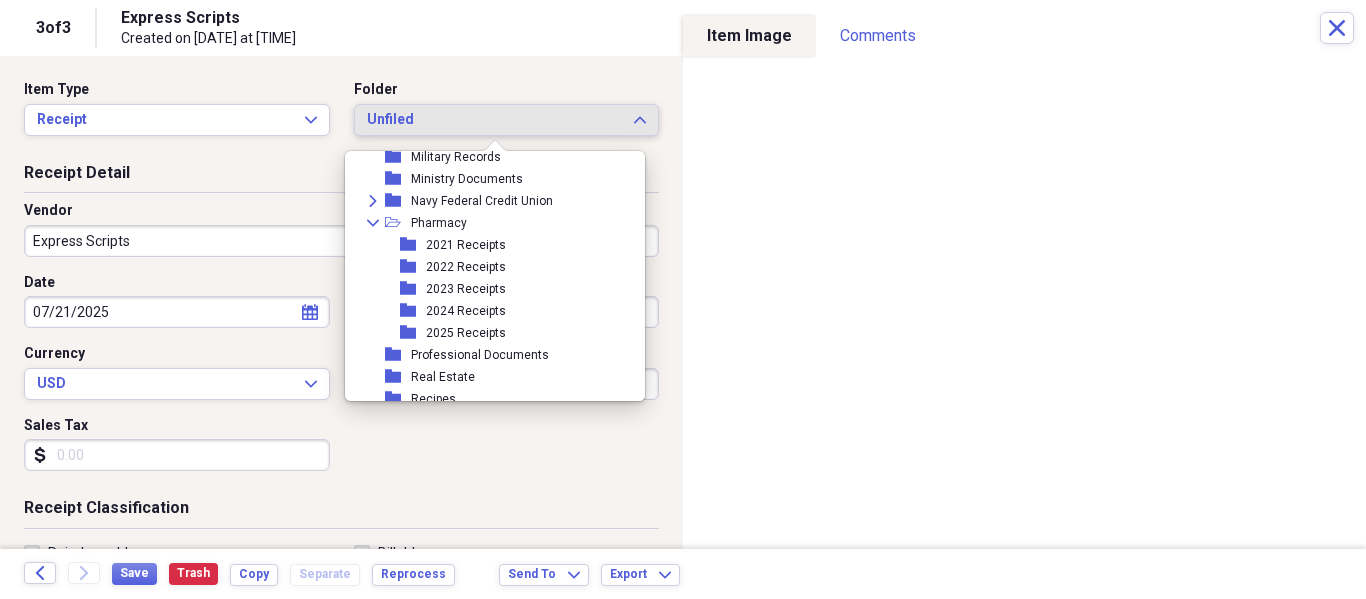 scroll, scrollTop: 1100, scrollLeft: 0, axis: vertical 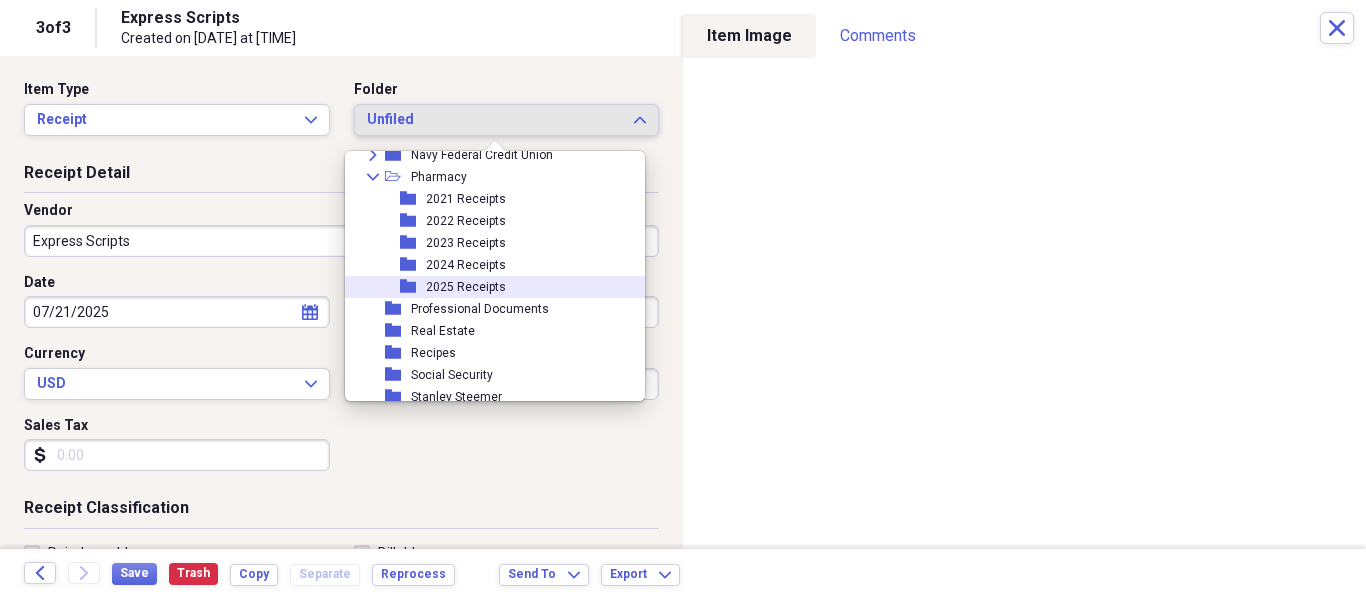 click on "2025 Receipts" at bounding box center [466, 287] 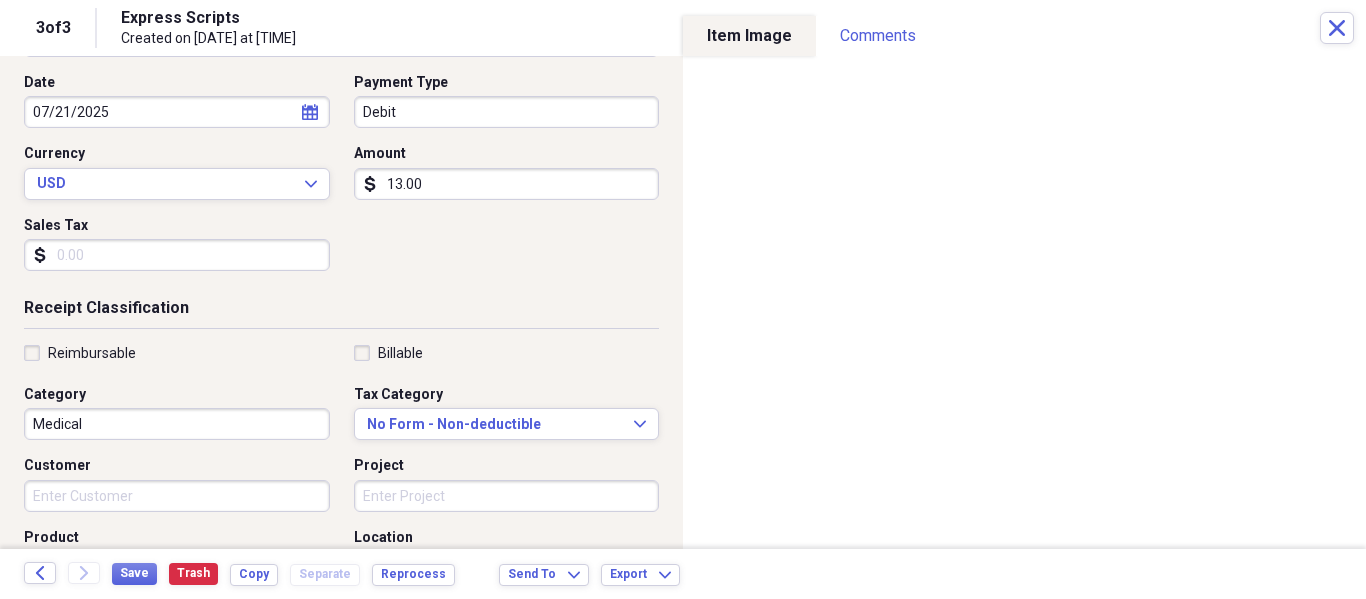scroll, scrollTop: 300, scrollLeft: 0, axis: vertical 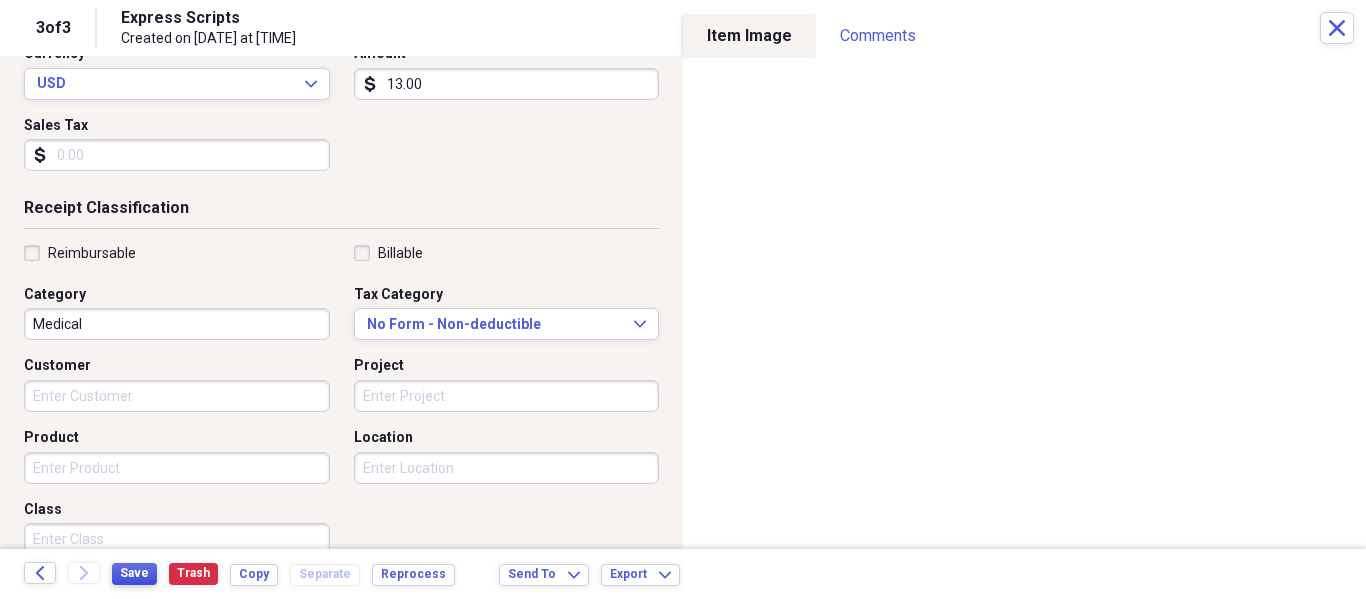 click on "Save" at bounding box center [134, 573] 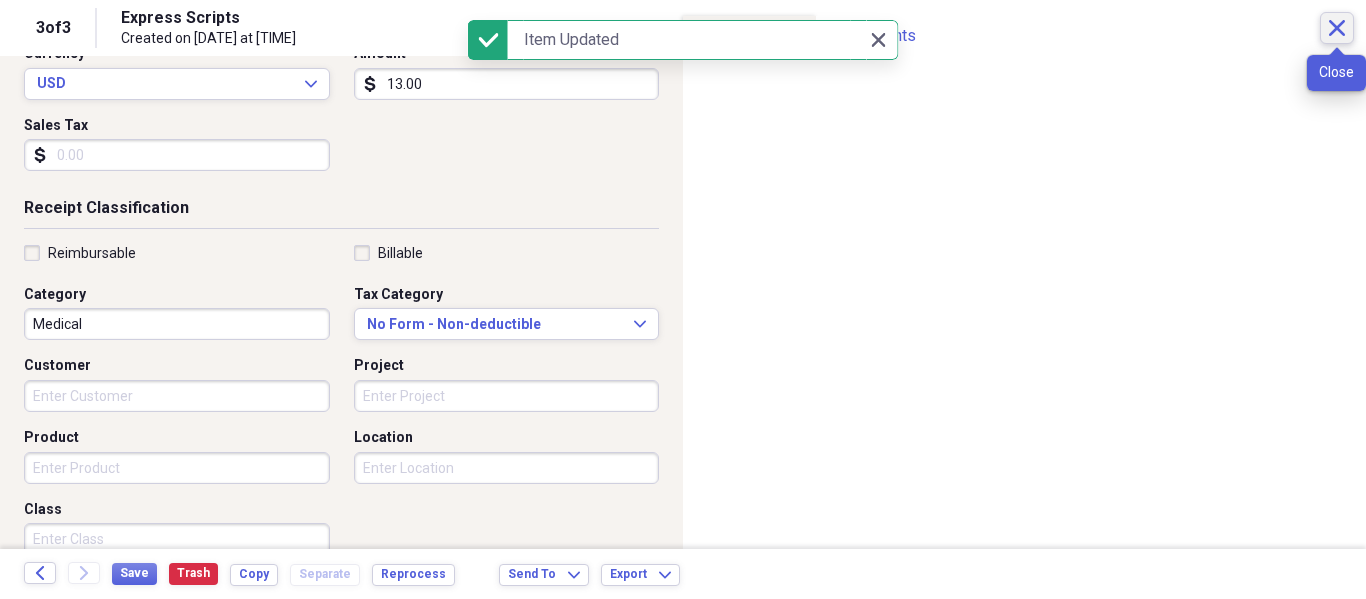 click on "Close" 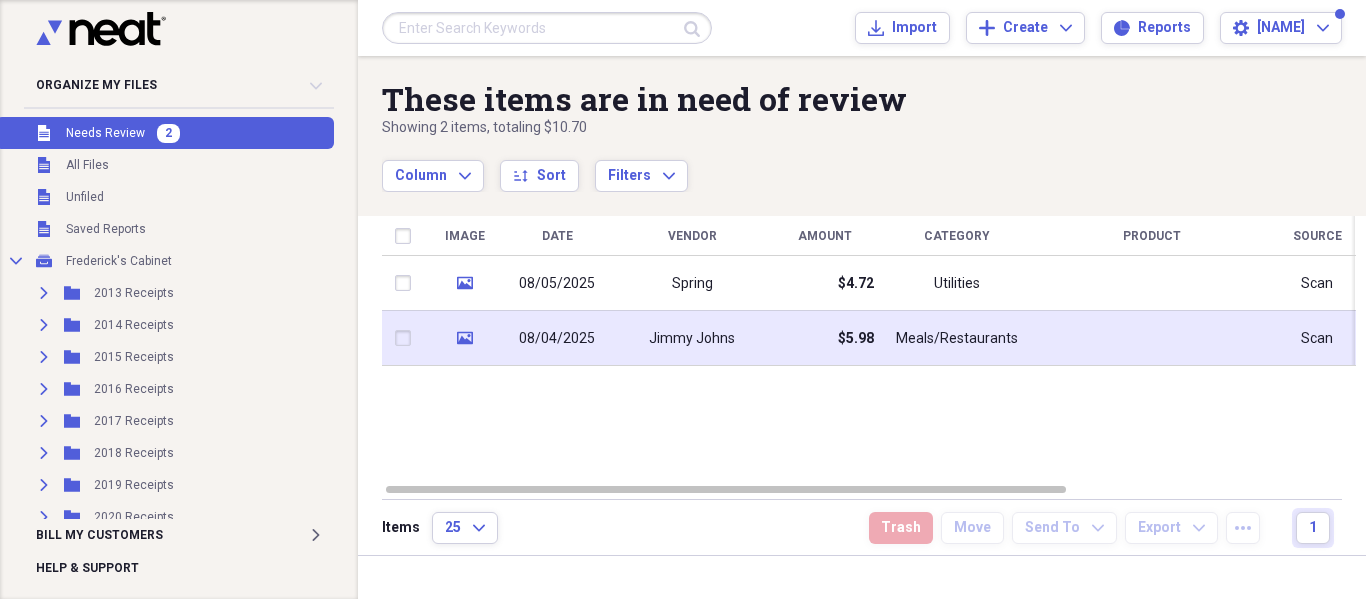 click on "Jimmy Johns" at bounding box center (692, 338) 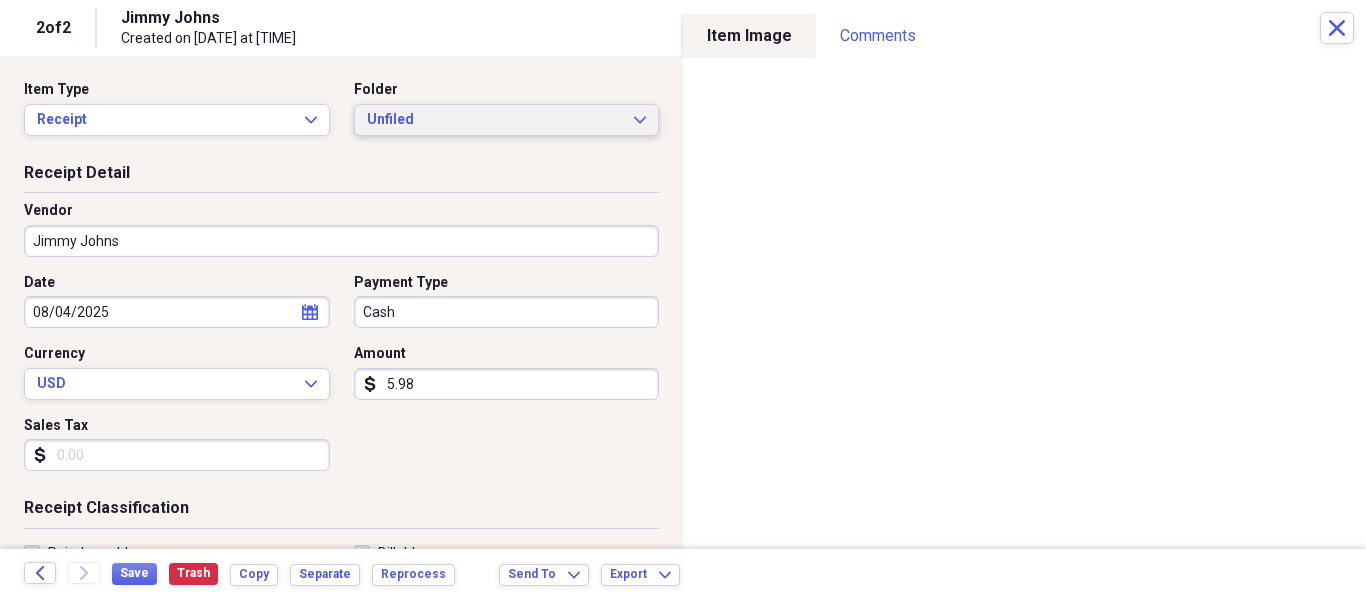 click on "Expand" 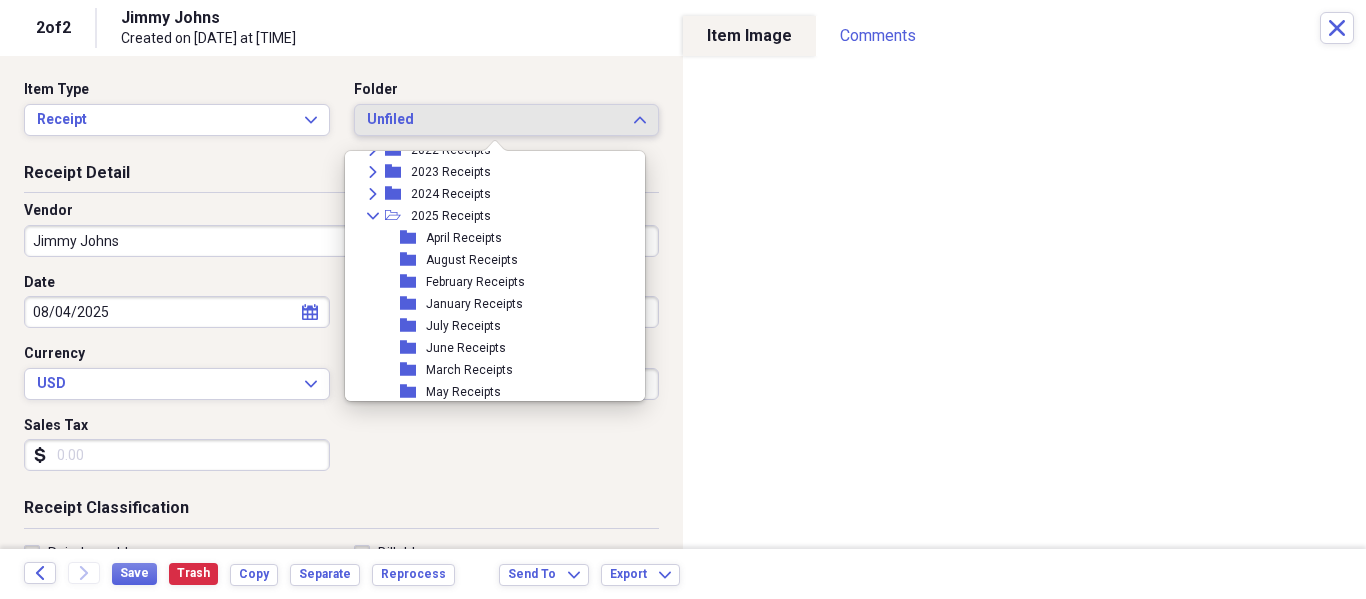 scroll, scrollTop: 300, scrollLeft: 0, axis: vertical 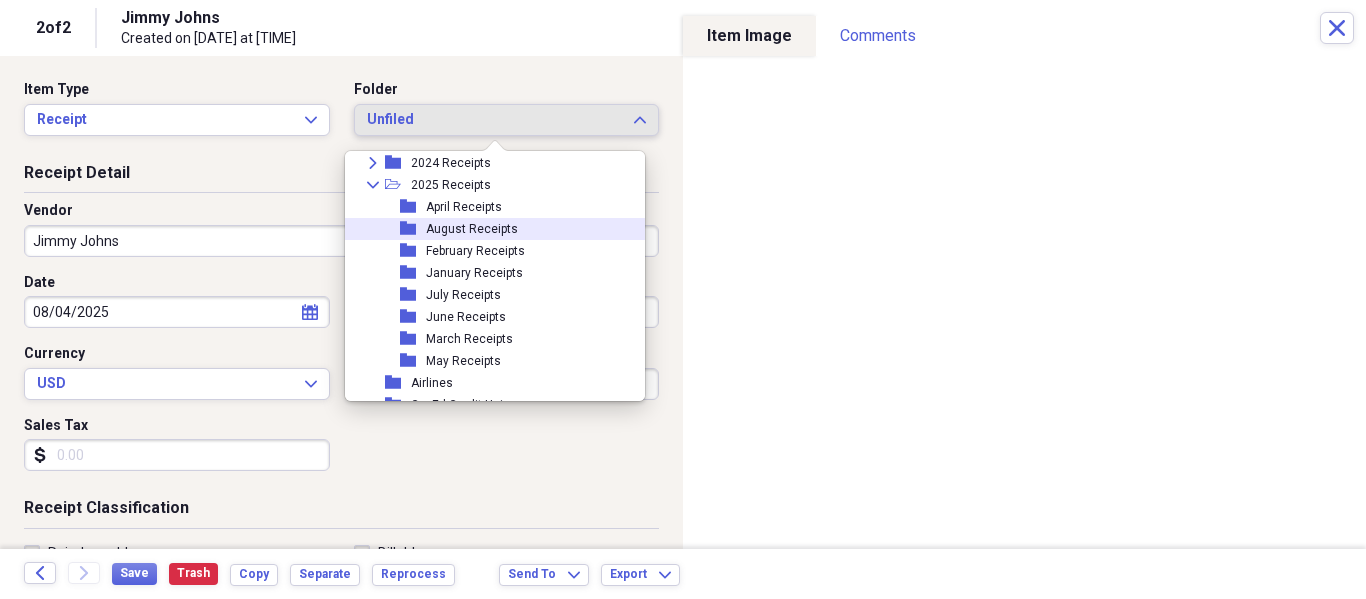 click on "folder August Receipts" at bounding box center (487, 229) 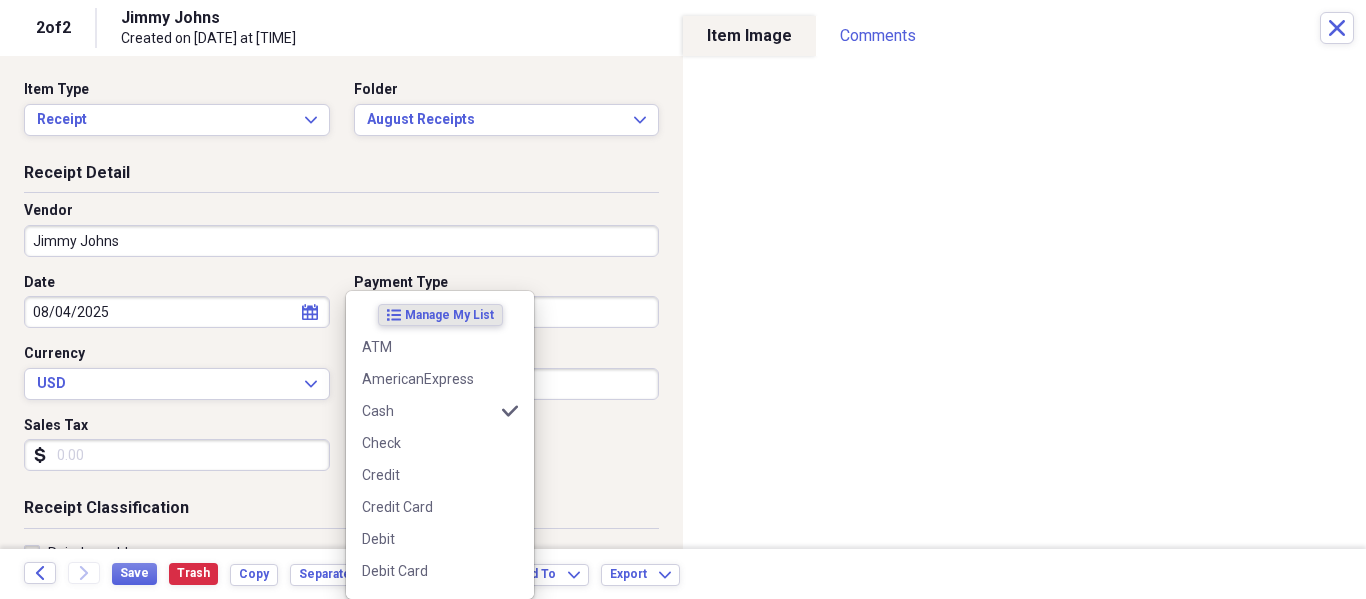 click on "Organize My Files 1 Collapse Unfiled Needs Review 1 Unfiled All Files Unfiled Unfiled Unfiled Saved Reports Collapse My Cabinet 's Cabinet Add Folder Expand Folder 2013 Receipts Add Folder Expand Folder 2014 Receipts Add Folder Expand Folder 2015 Receipts Add Folder Expand Folder 2016 Receipts Add Folder Expand Folder 2017 Receipts Add Folder Expand Folder 2018 Receipts Add Folder Expand Folder 2019 Receipts Add Folder Expand Folder 2020 Receipts Add Folder Expand Folder 2021 Receipts Add Folder Expand Folder 2022 Receipts Add Folder Expand Folder 2023 Receipts Add Folder Expand Folder 2024 Receipts Add Folder Collapse Open Folder 2025 Receipts Add Folder Folder April Receipts Add Folder Folder August Receipts Add Folder Folder February Receipts Add Folder Folder January Receipts Add Folder Folder July Receipts Add Folder Folder June Receipts Add Folder Folder March Receipts Add Folder Folder May Receipts Add Folder Folder Airlines Add Folder Folder CapEd Credit Union Add Folder Folder Add Folder FCC" at bounding box center [683, 299] 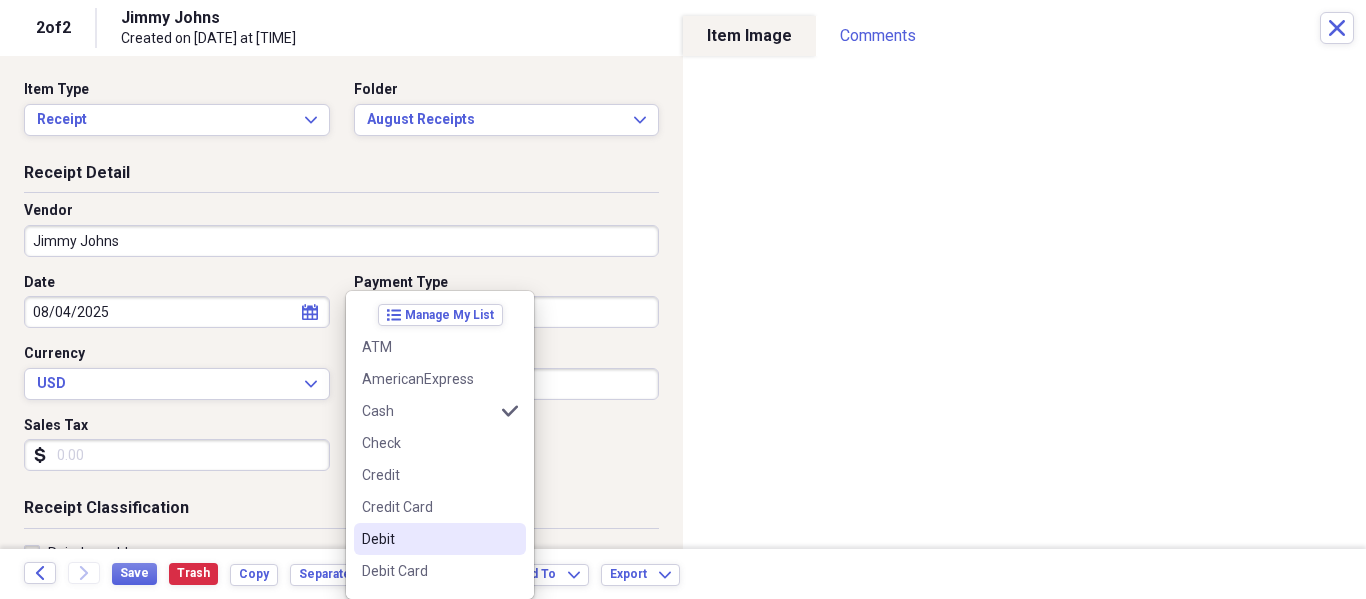 click on "Debit" at bounding box center [428, 539] 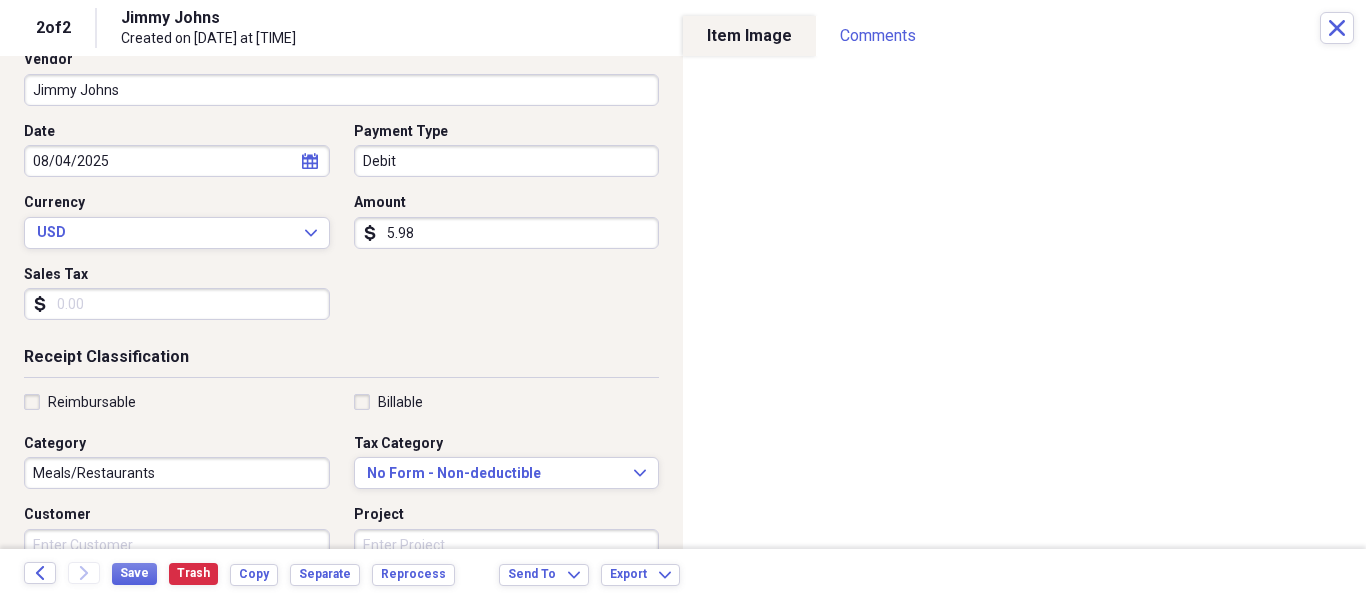 scroll, scrollTop: 200, scrollLeft: 0, axis: vertical 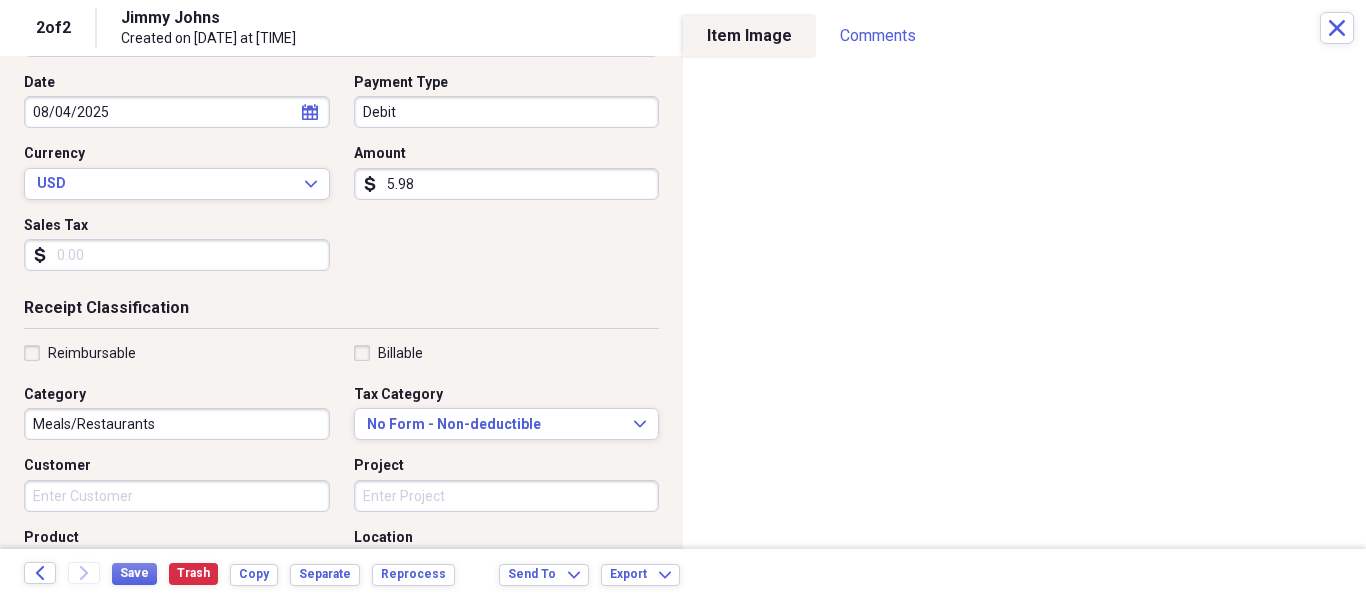 click on "5.98" at bounding box center (507, 184) 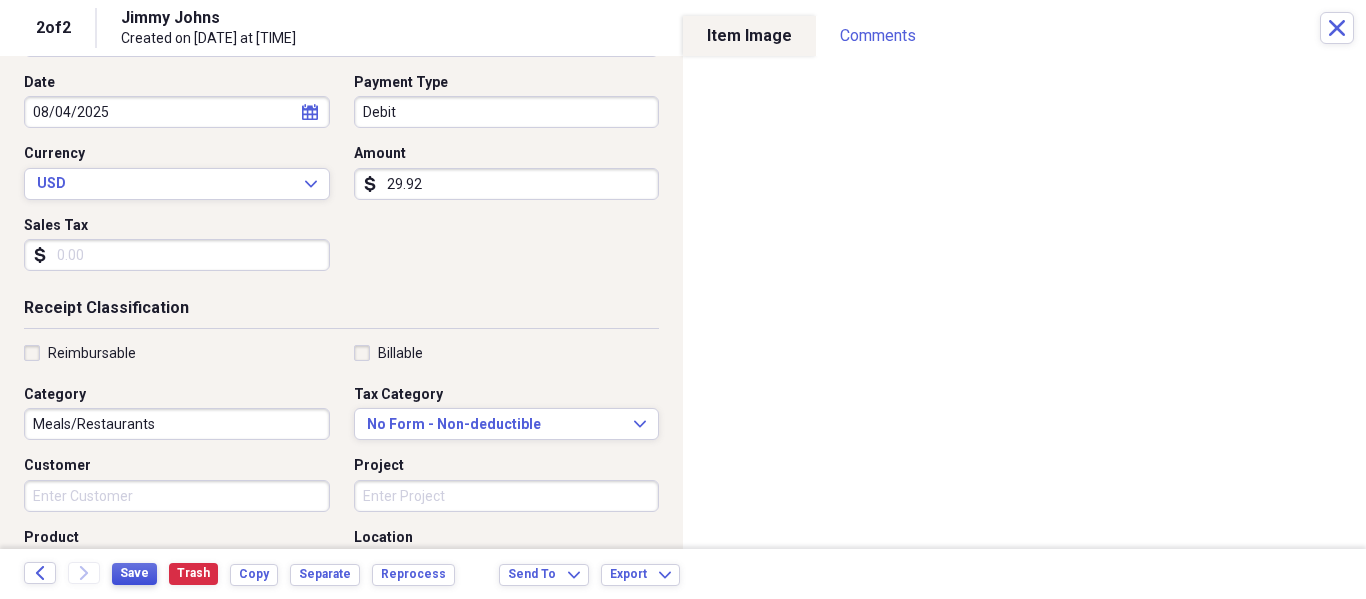 type on "29.92" 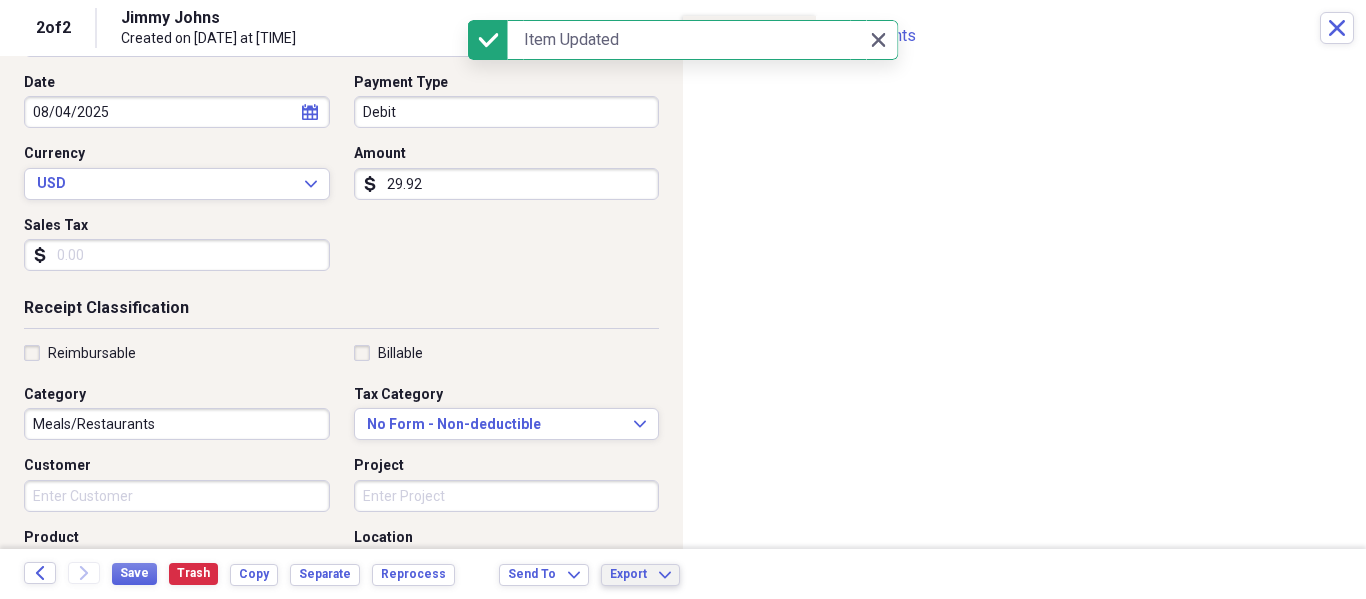 click on "Expand" 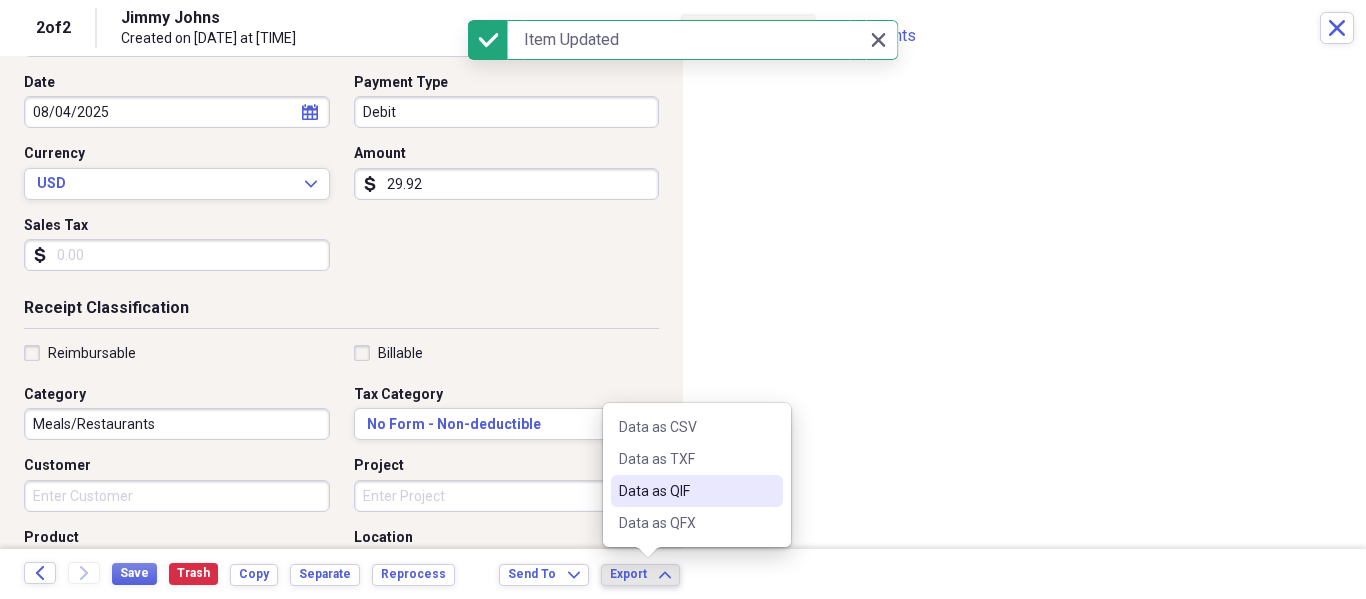 click on "Data as QIF" at bounding box center [685, 491] 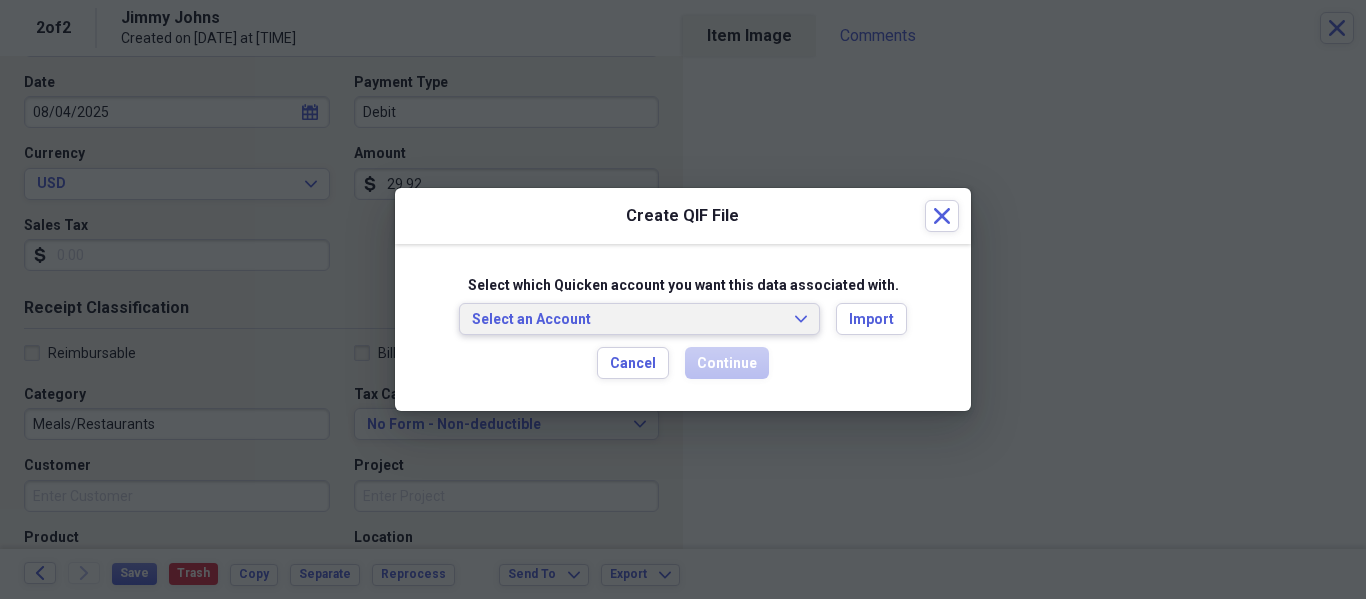 click on "Expand" 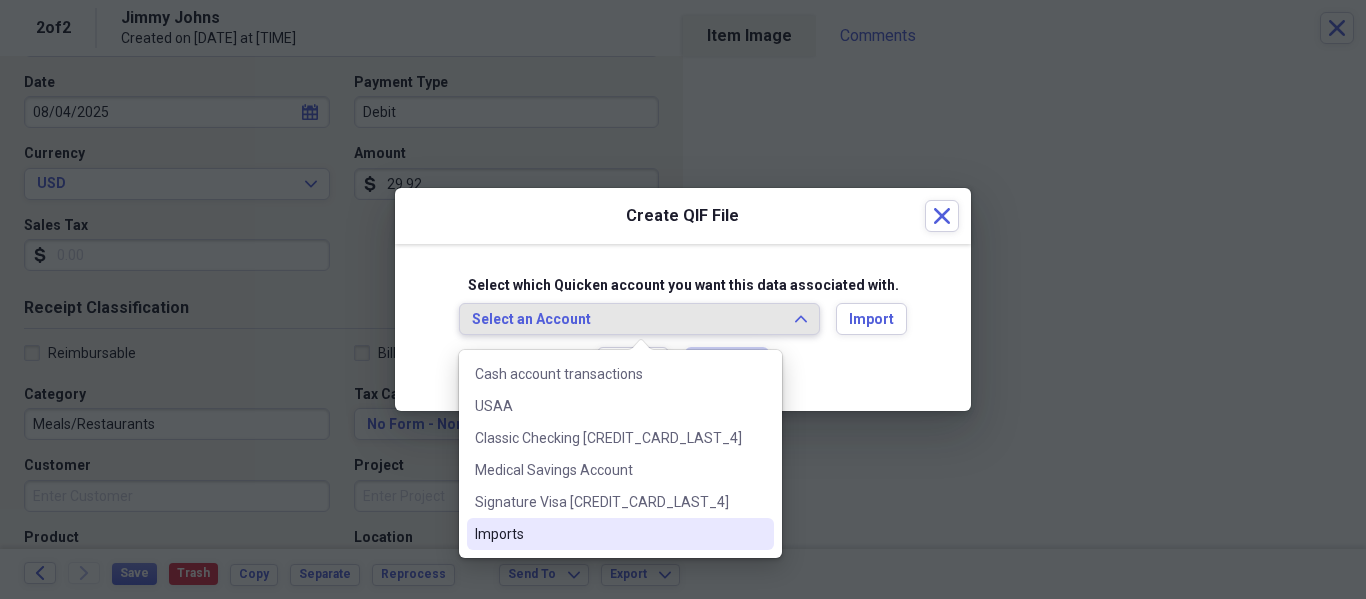 click on "Imports" at bounding box center [608, 534] 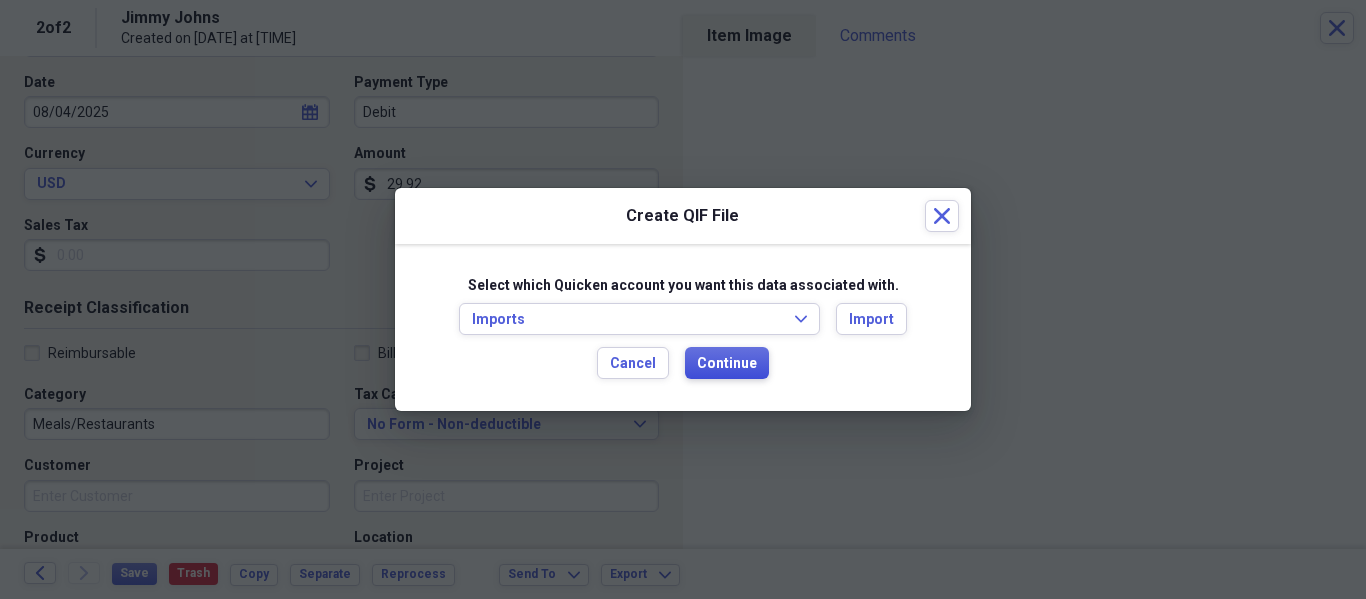 click on "Continue" at bounding box center (727, 364) 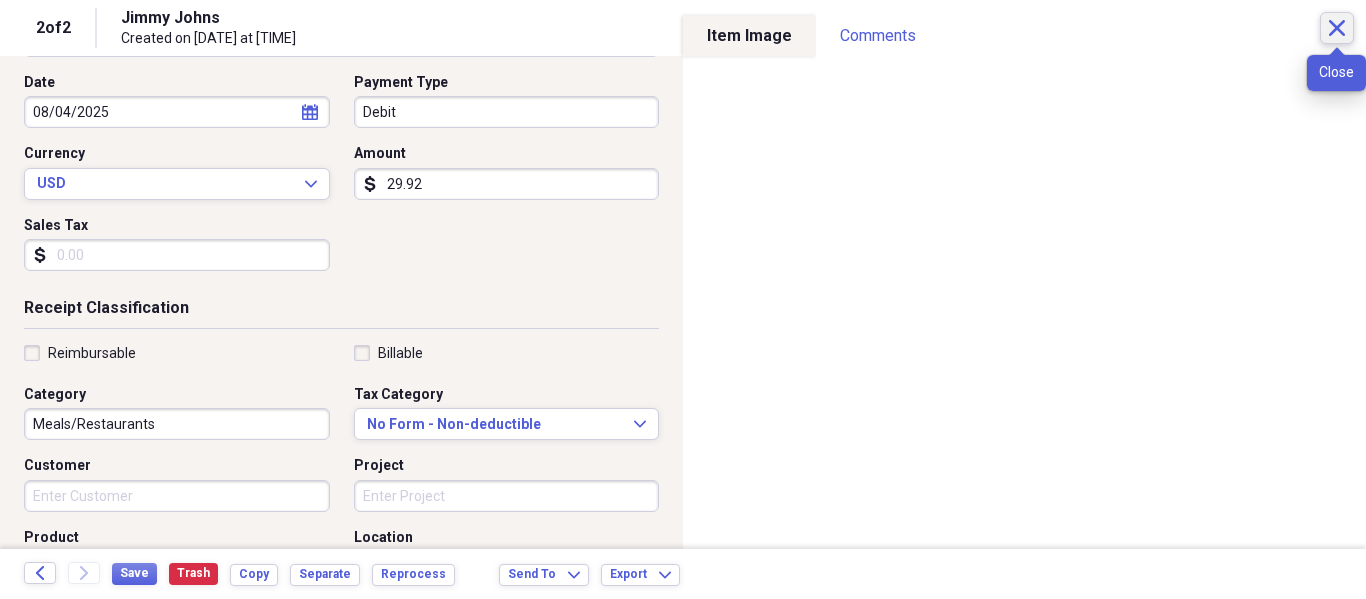 click on "Close" 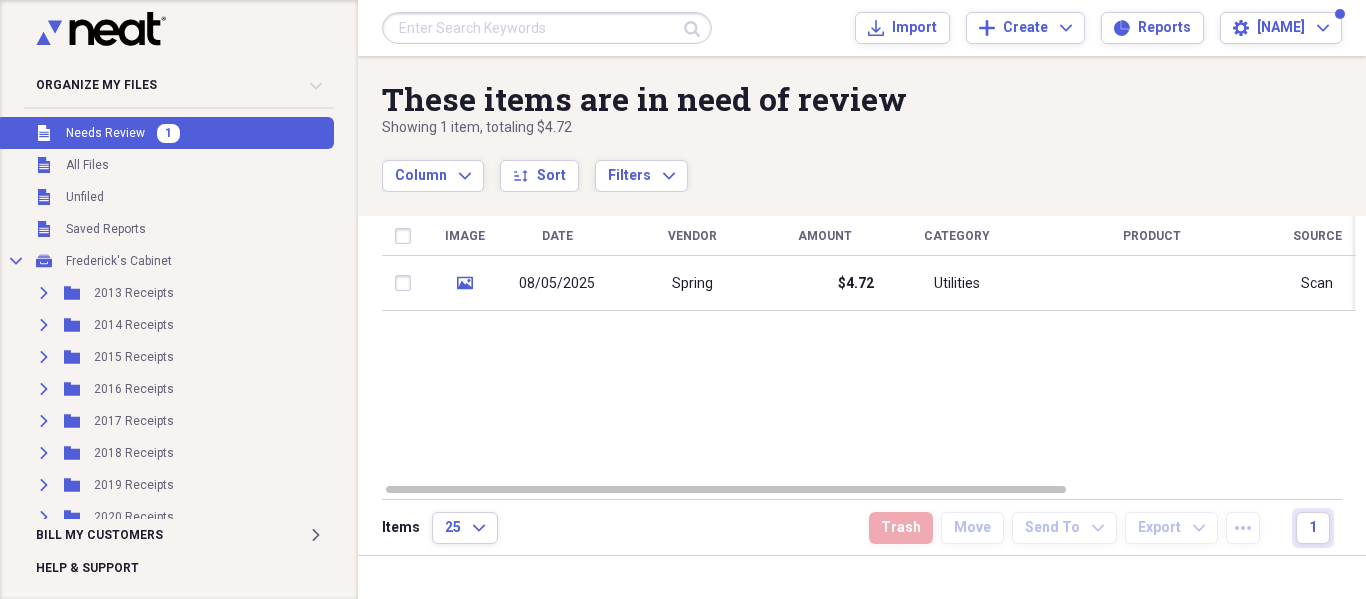 drag, startPoint x: 1329, startPoint y: 33, endPoint x: 825, endPoint y: 20, distance: 504.16763 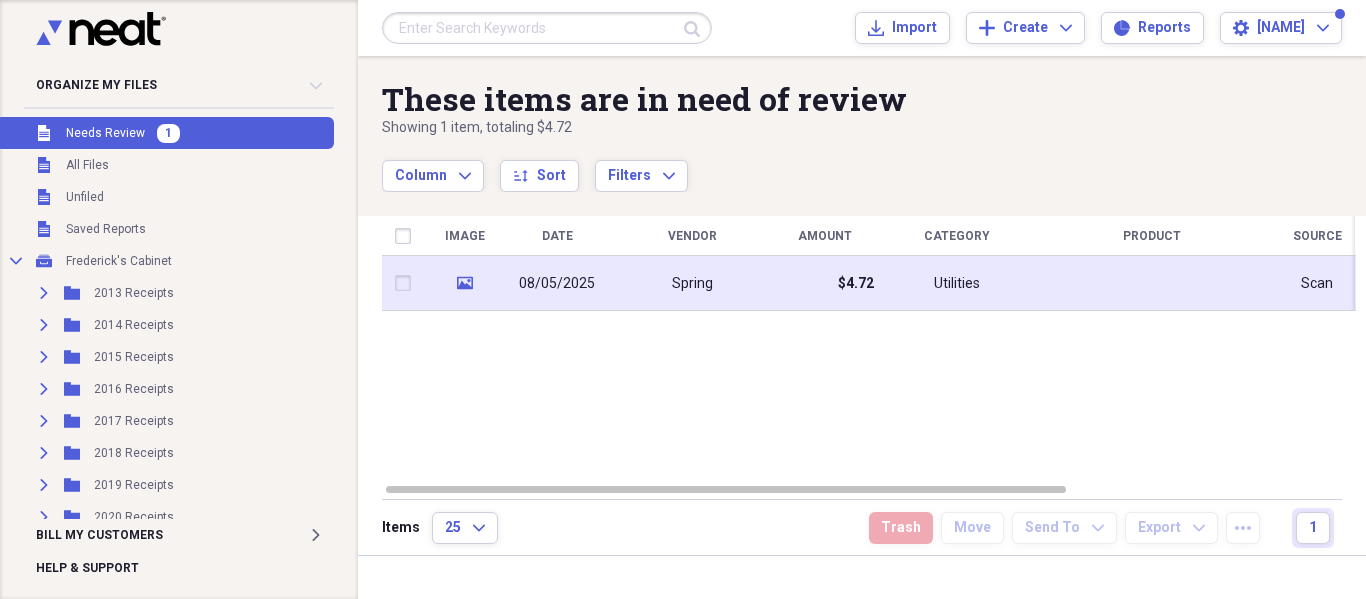click on "Spring" at bounding box center [692, 283] 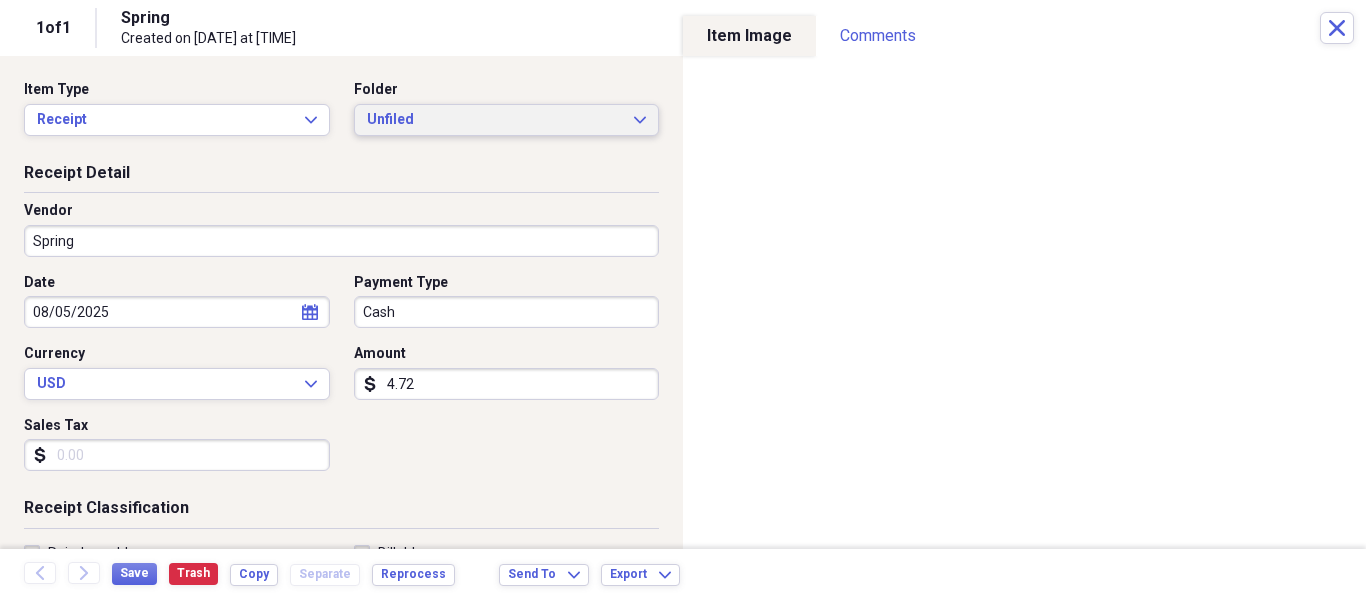 click on "Unfiled Expand" at bounding box center [507, 120] 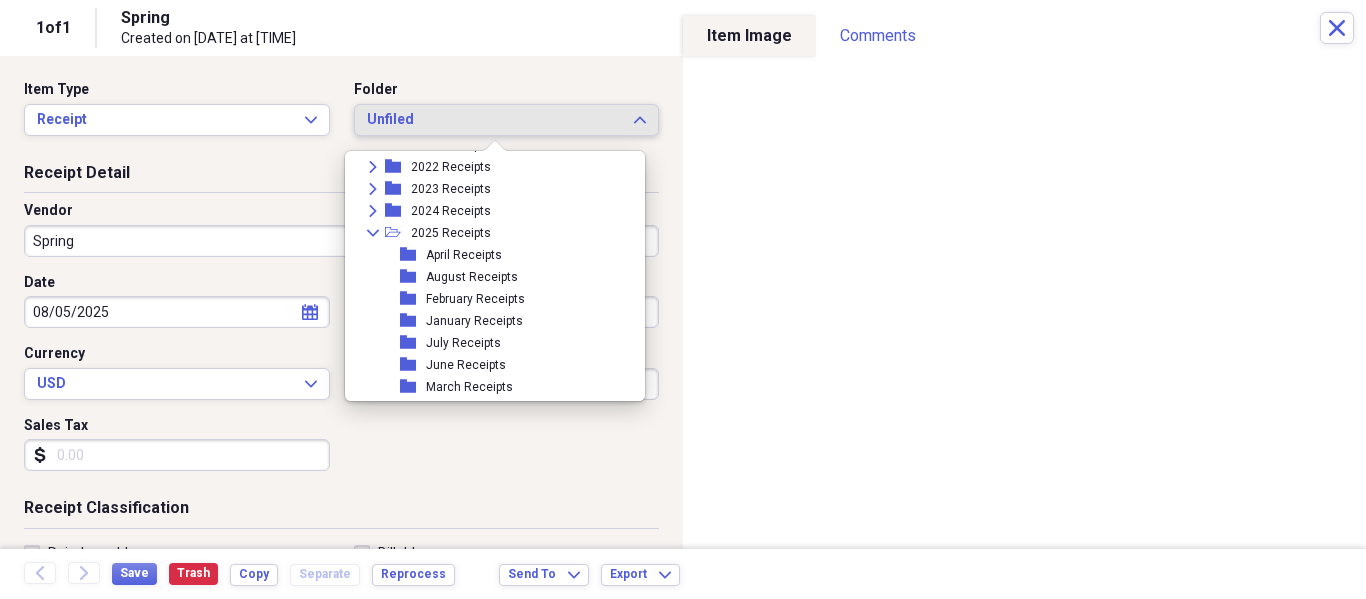scroll, scrollTop: 300, scrollLeft: 0, axis: vertical 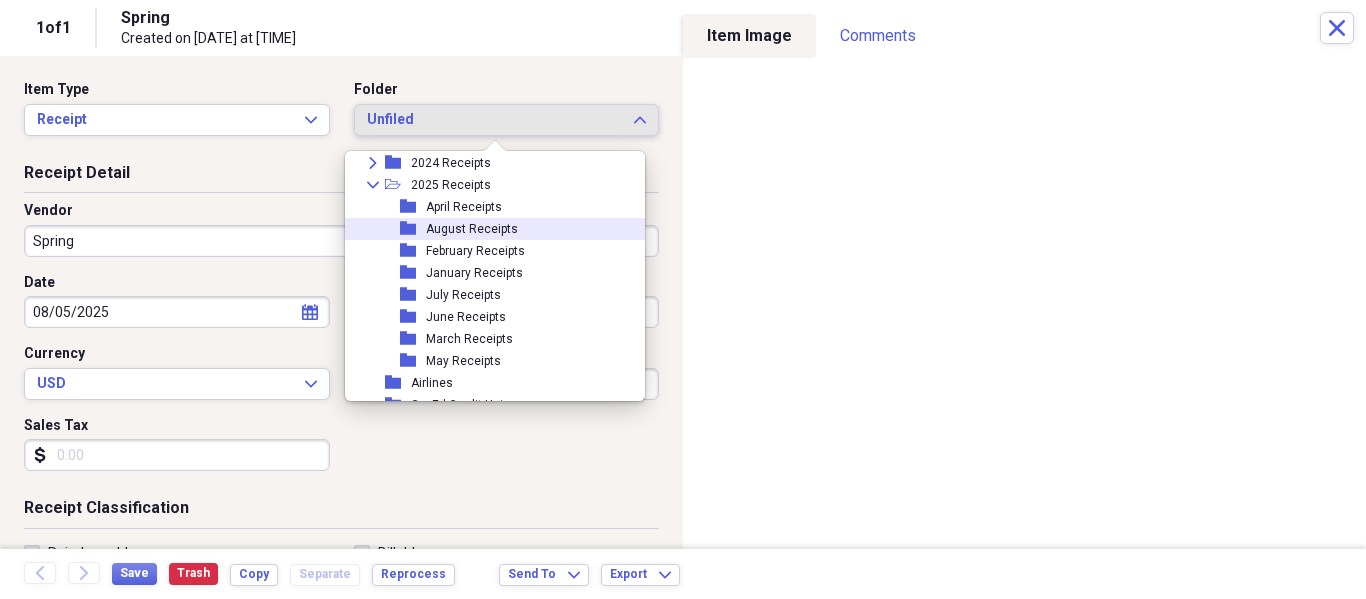 click on "August Receipts" at bounding box center [472, 229] 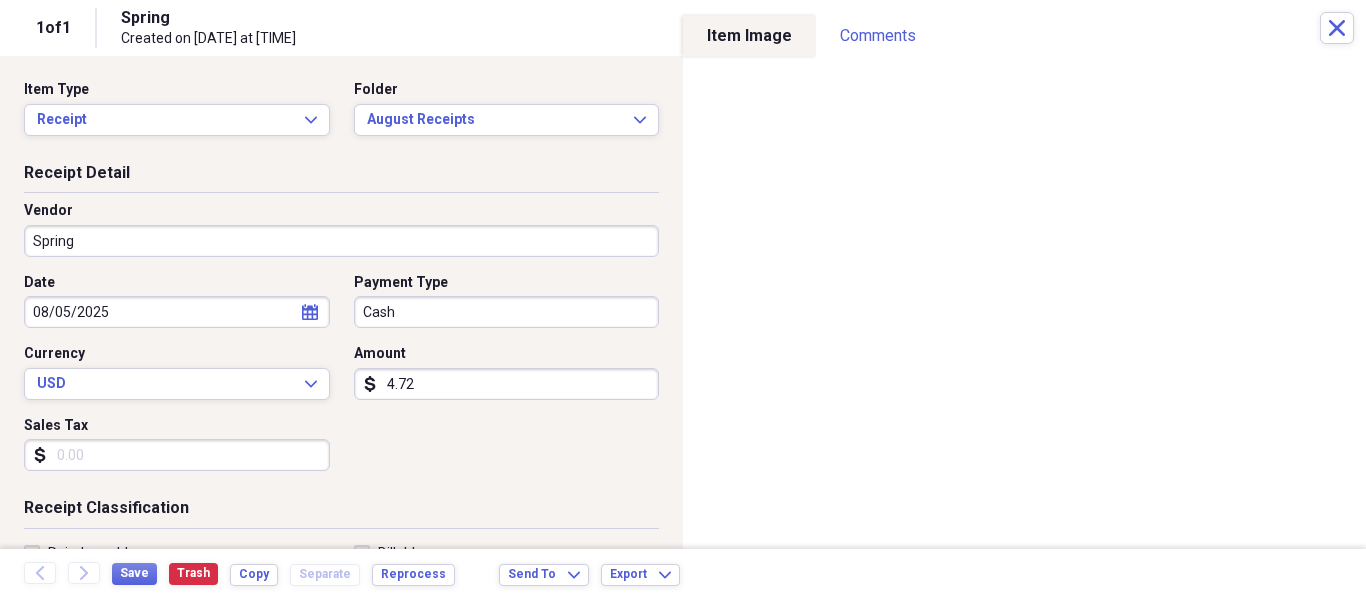 click on "Spring" at bounding box center [341, 241] 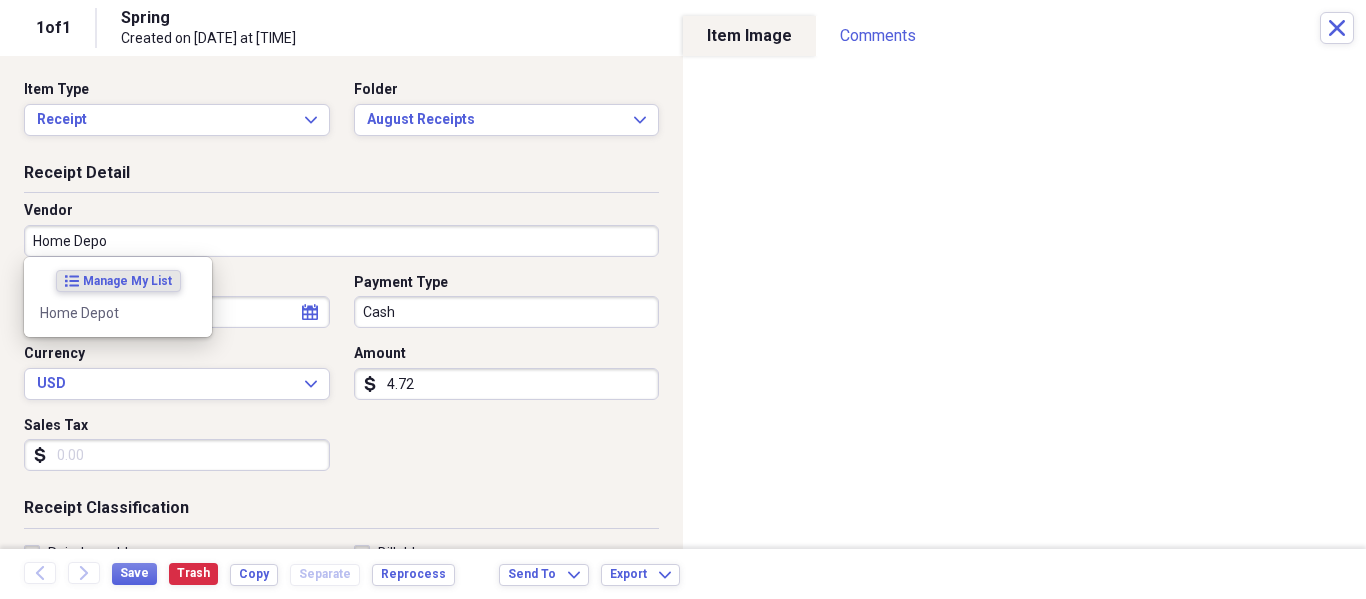 type on "Home Depot" 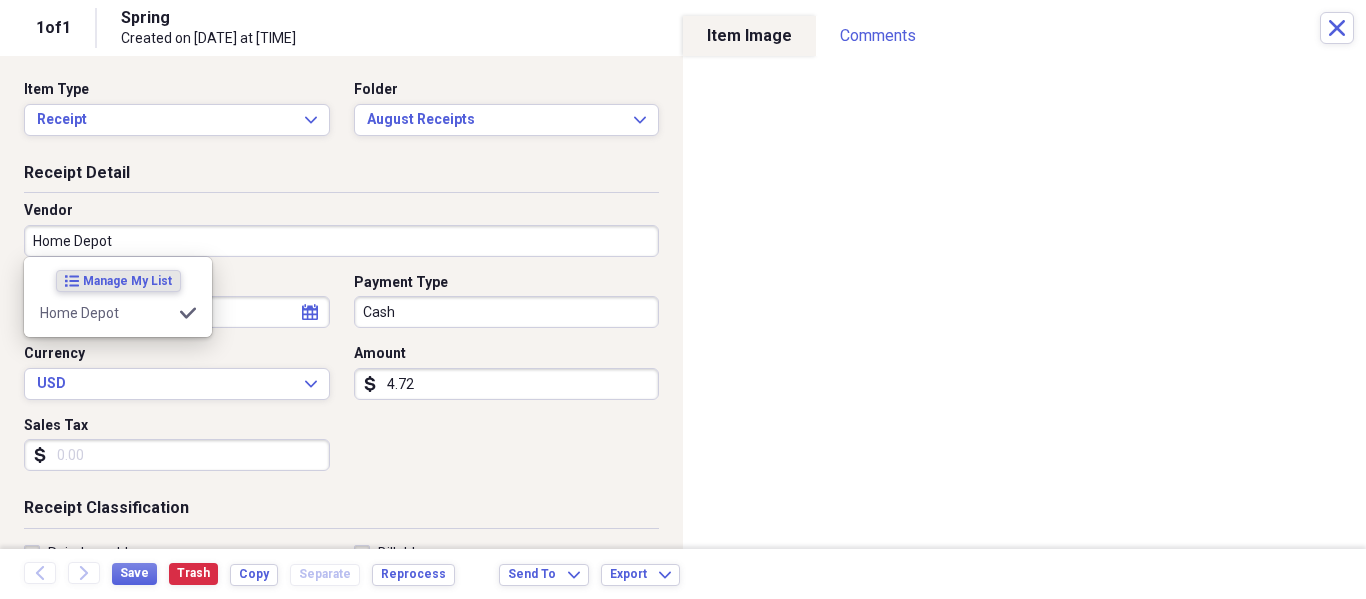 type on "Lawn Care" 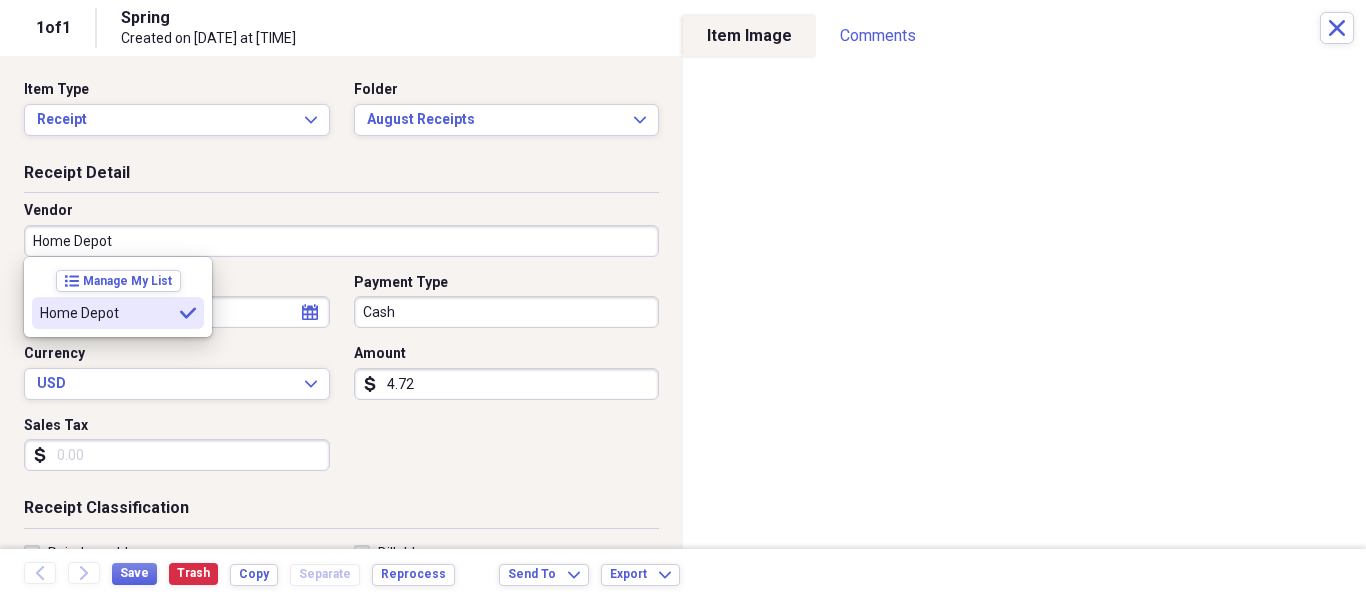 type on "Home Depot" 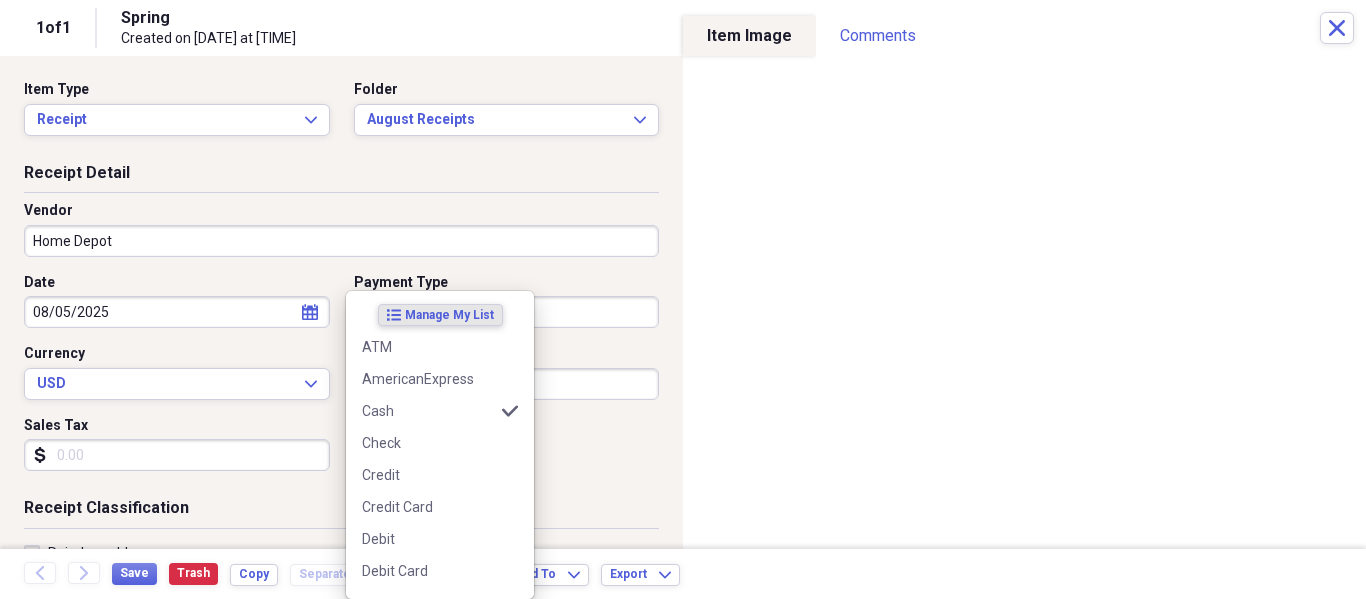 click on "Organize My Files Collapse Unfiled Needs Review Unfiled All Files Unfiled Unfiled Unfiled Saved Reports Collapse My Cabinet 's Cabinet Add Folder Expand Folder 2013 Receipts Add Folder Expand Folder 2014 Receipts Add Folder Expand Folder 2015 Receipts Add Folder Expand Folder 2016 Receipts Add Folder Expand Folder 2017 Receipts Add Folder Expand Folder 2018 Receipts Add Folder Expand Folder 2019 Receipts Add Folder Expand Folder 2020 Receipts Add Folder Expand Folder 2021 Receipts Add Folder Expand Folder 2022 Receipts Add Folder Expand Folder 2023 Receipts Add Folder Expand Folder 2024 Receipts Add Folder Collapse Open Folder 2025 Receipts Add Folder Folder April Receipts Add Folder Folder August Receipts Add Folder Folder February Receipts Add Folder Folder January Receipts Add Folder Folder July Receipts Add Folder Folder June Receipts Add Folder Folder March Receipts Add Folder Folder May Receipts Add Folder Folder Airlines Add Folder Folder CapEd Credit Union Add Folder Folder Add Folder Folder" at bounding box center (683, 299) 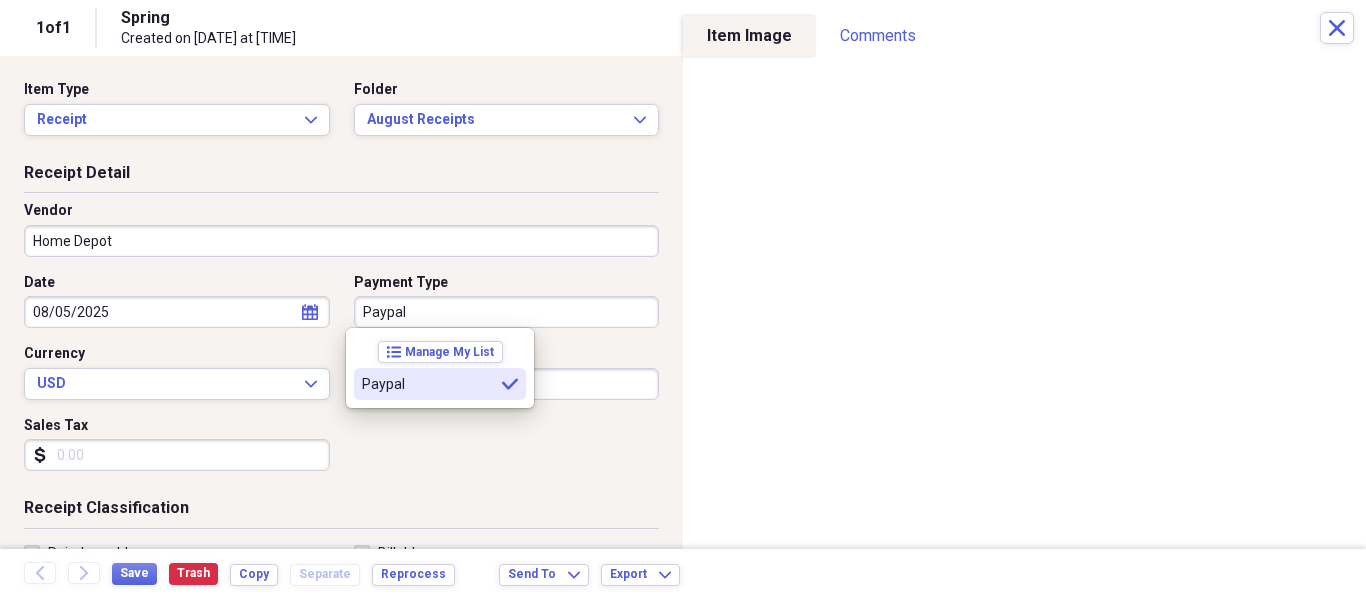type on "Paypal" 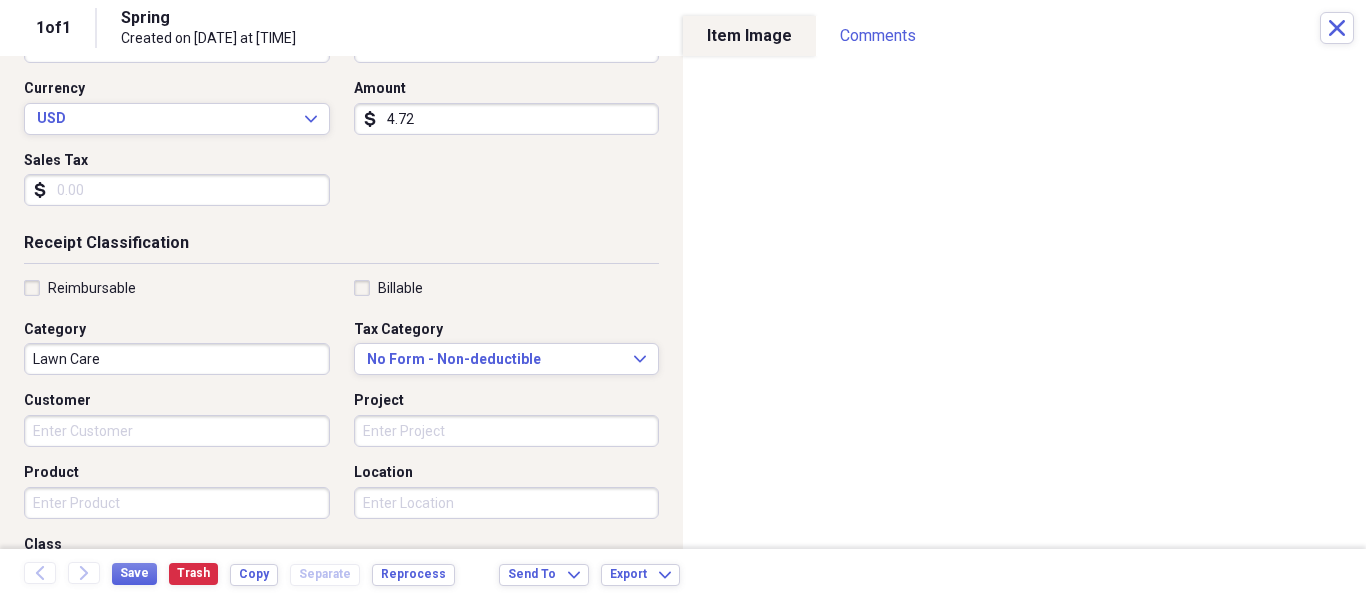 scroll, scrollTop: 300, scrollLeft: 0, axis: vertical 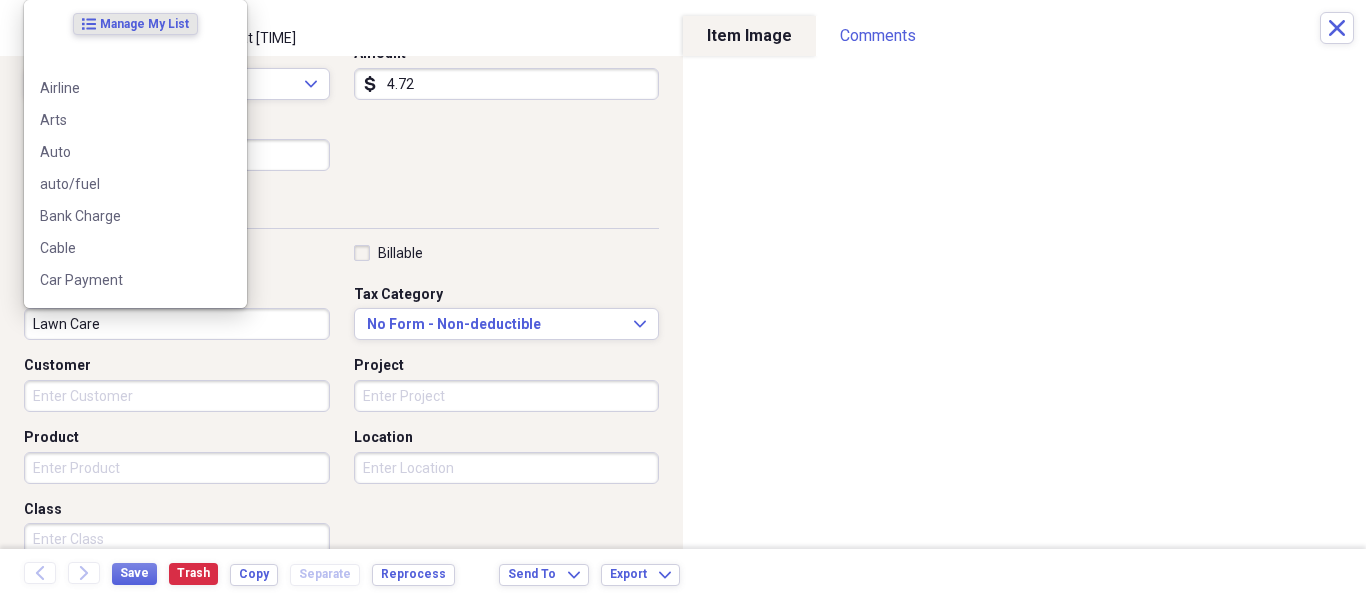 click on "Lawn Care" at bounding box center [177, 324] 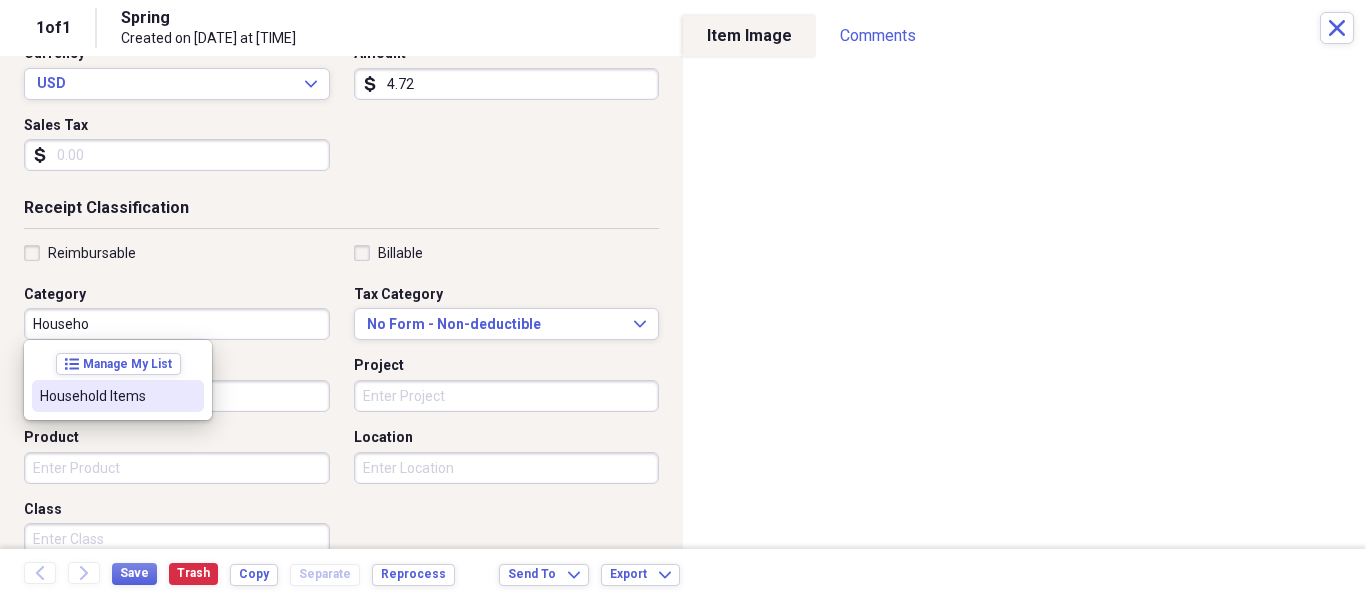 click on "Household Items" at bounding box center (106, 396) 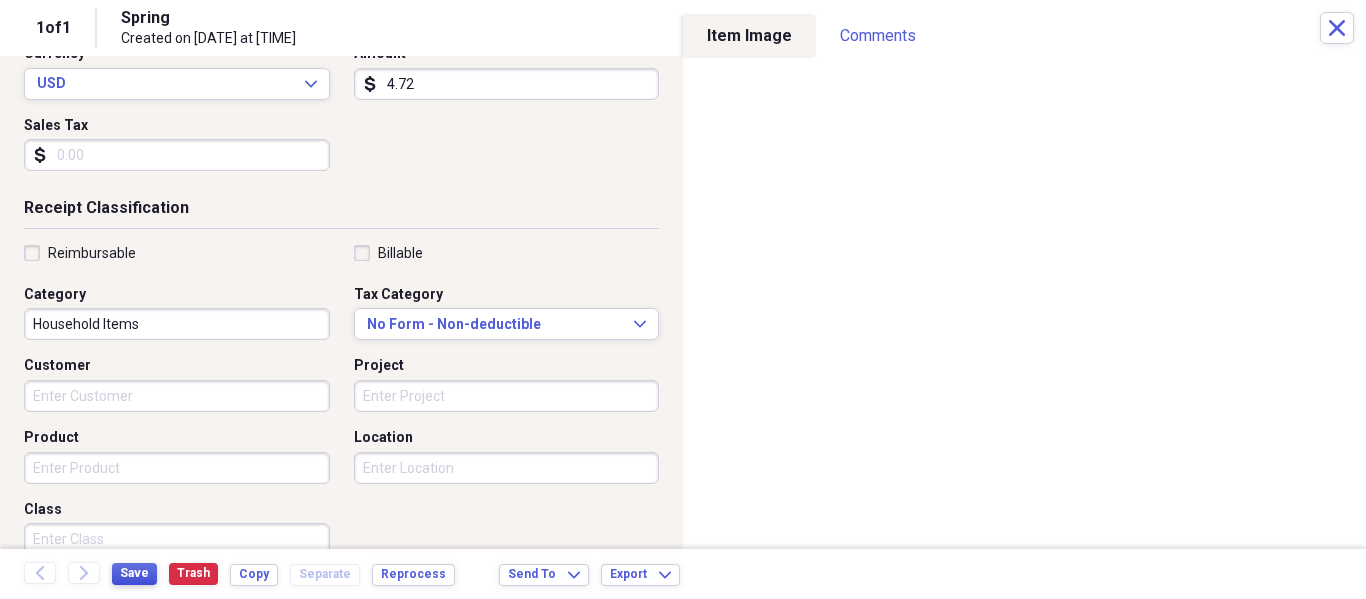 click on "Save" at bounding box center (134, 573) 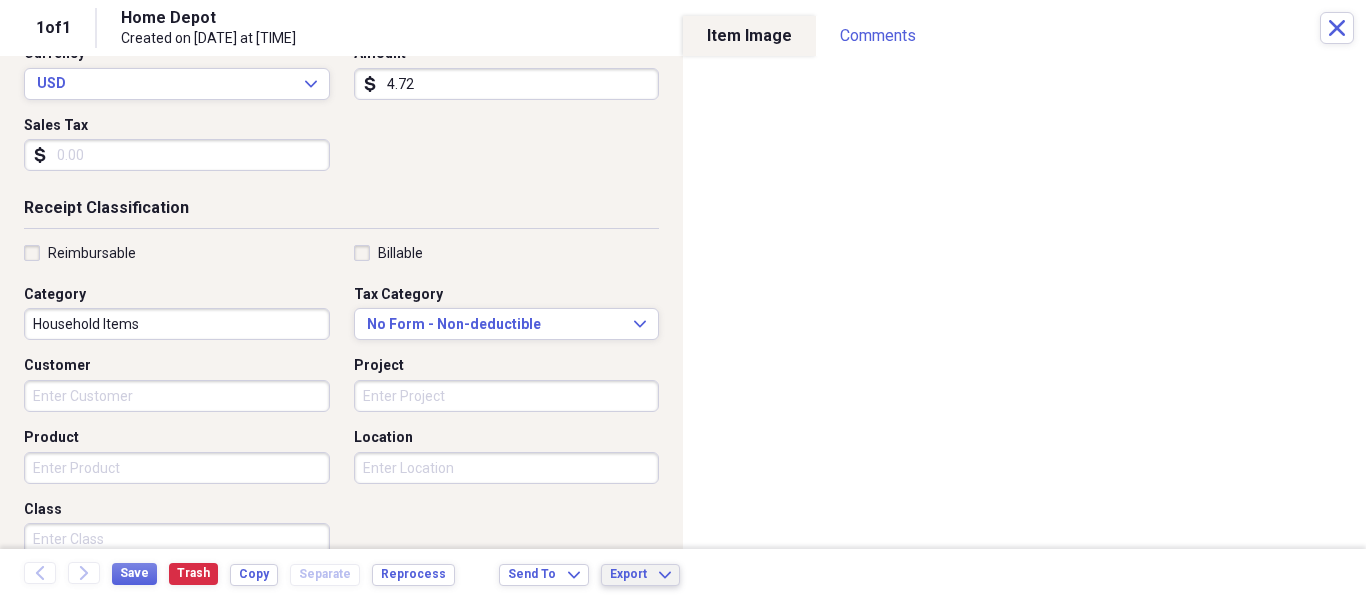 click on "Expand" 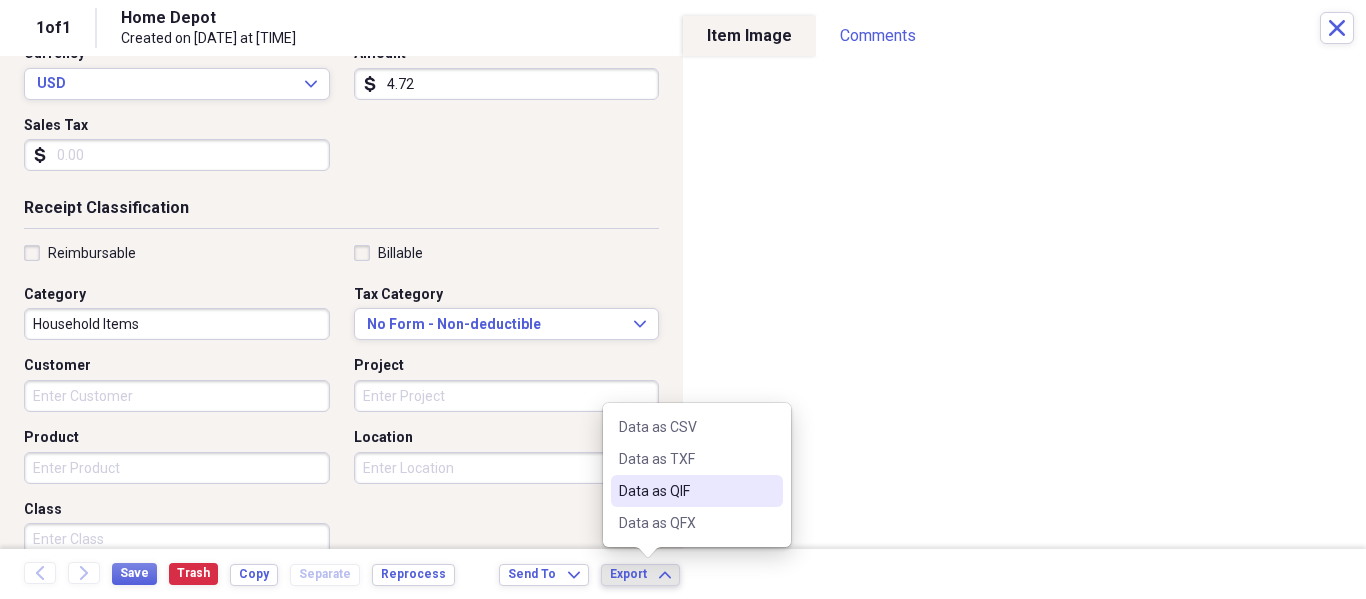click on "Data as QIF" at bounding box center [685, 491] 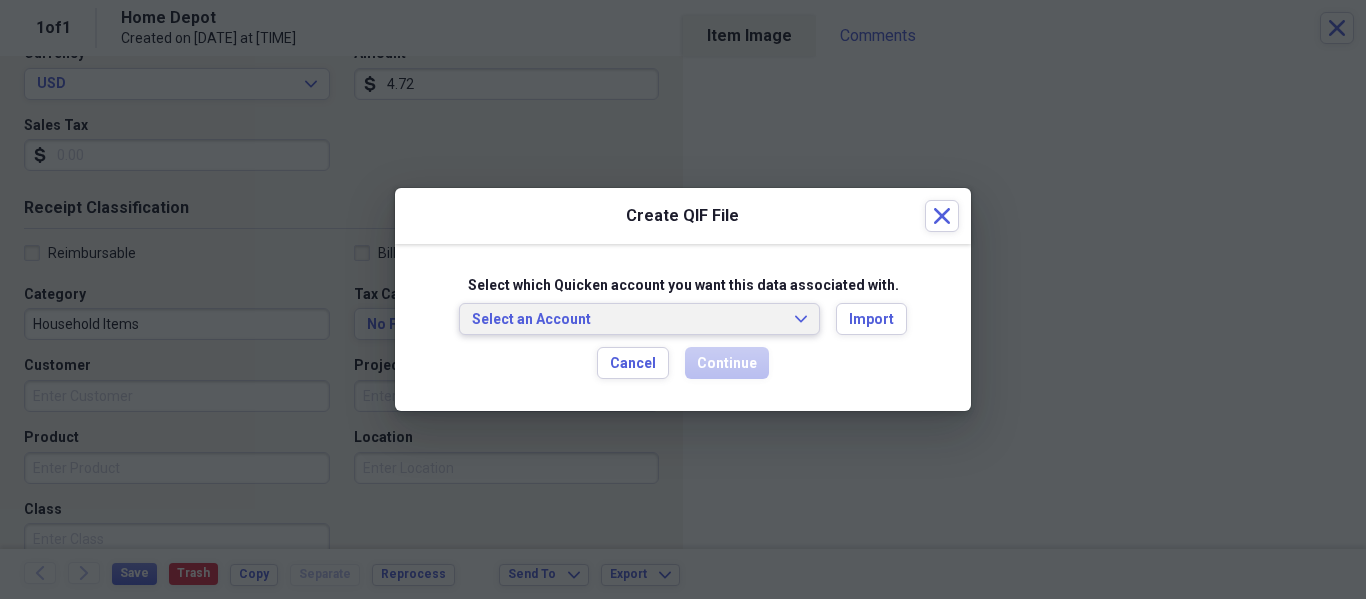 click on "Expand" 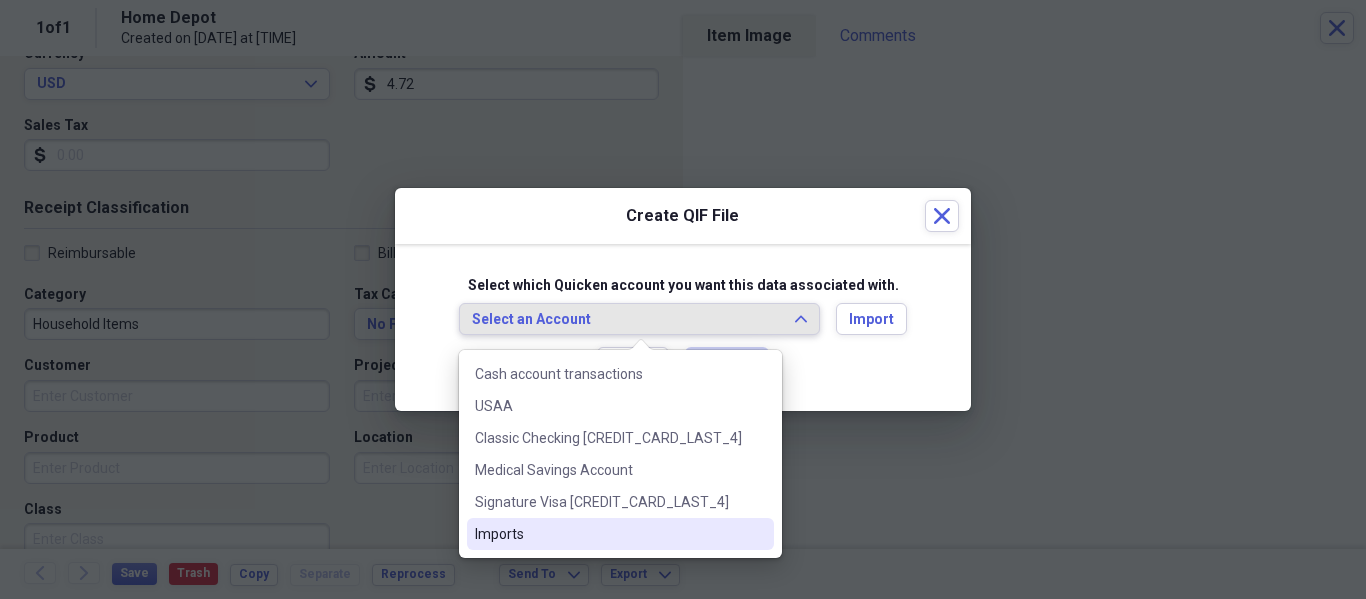 click on "Imports" at bounding box center (608, 534) 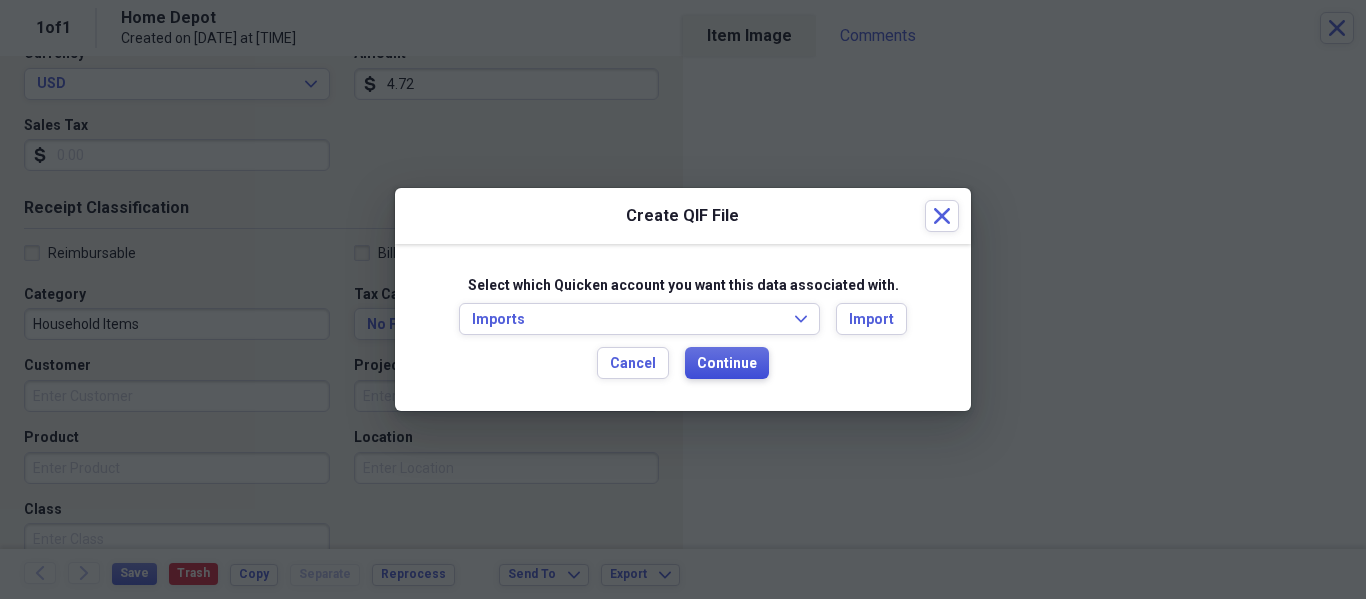click on "Continue" at bounding box center [727, 363] 